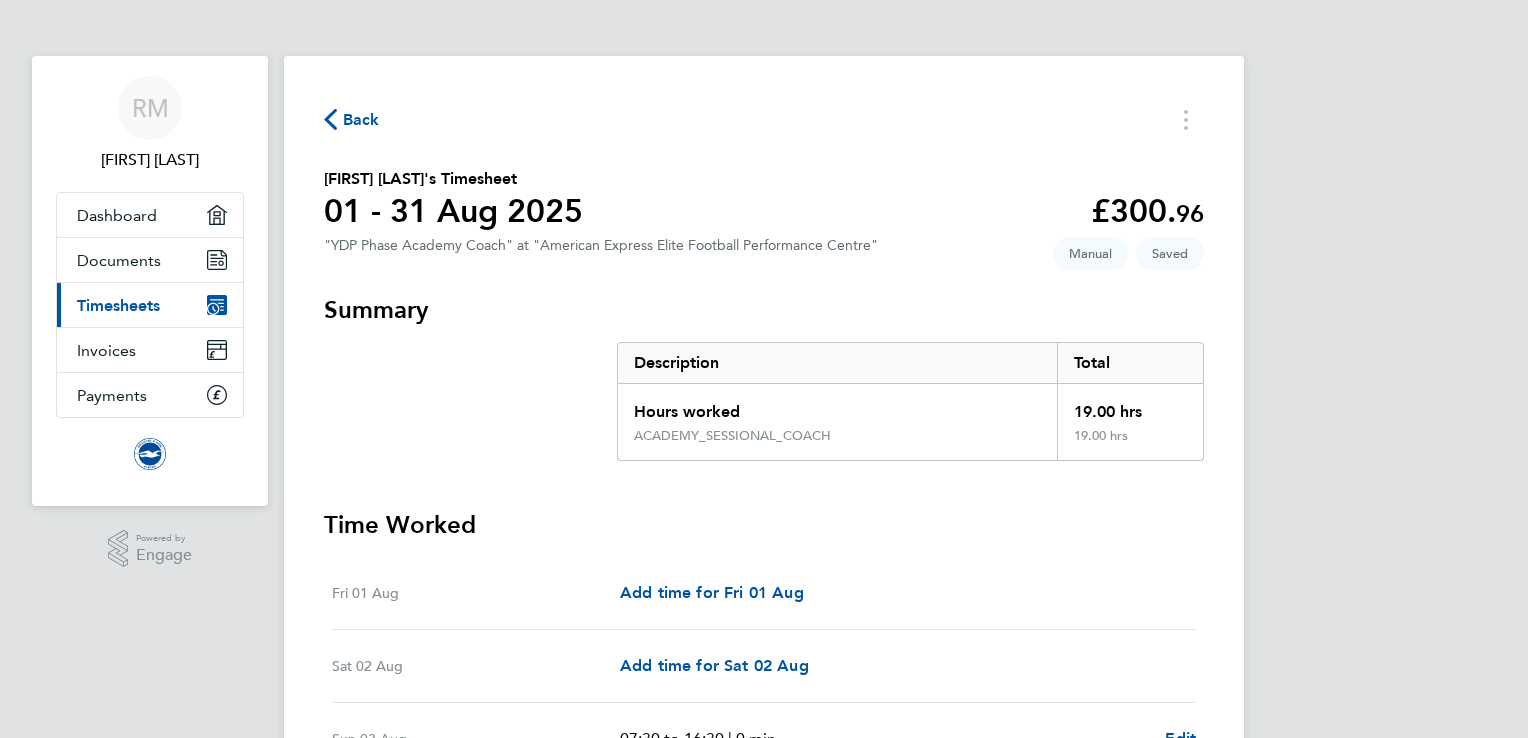 scroll, scrollTop: 0, scrollLeft: 0, axis: both 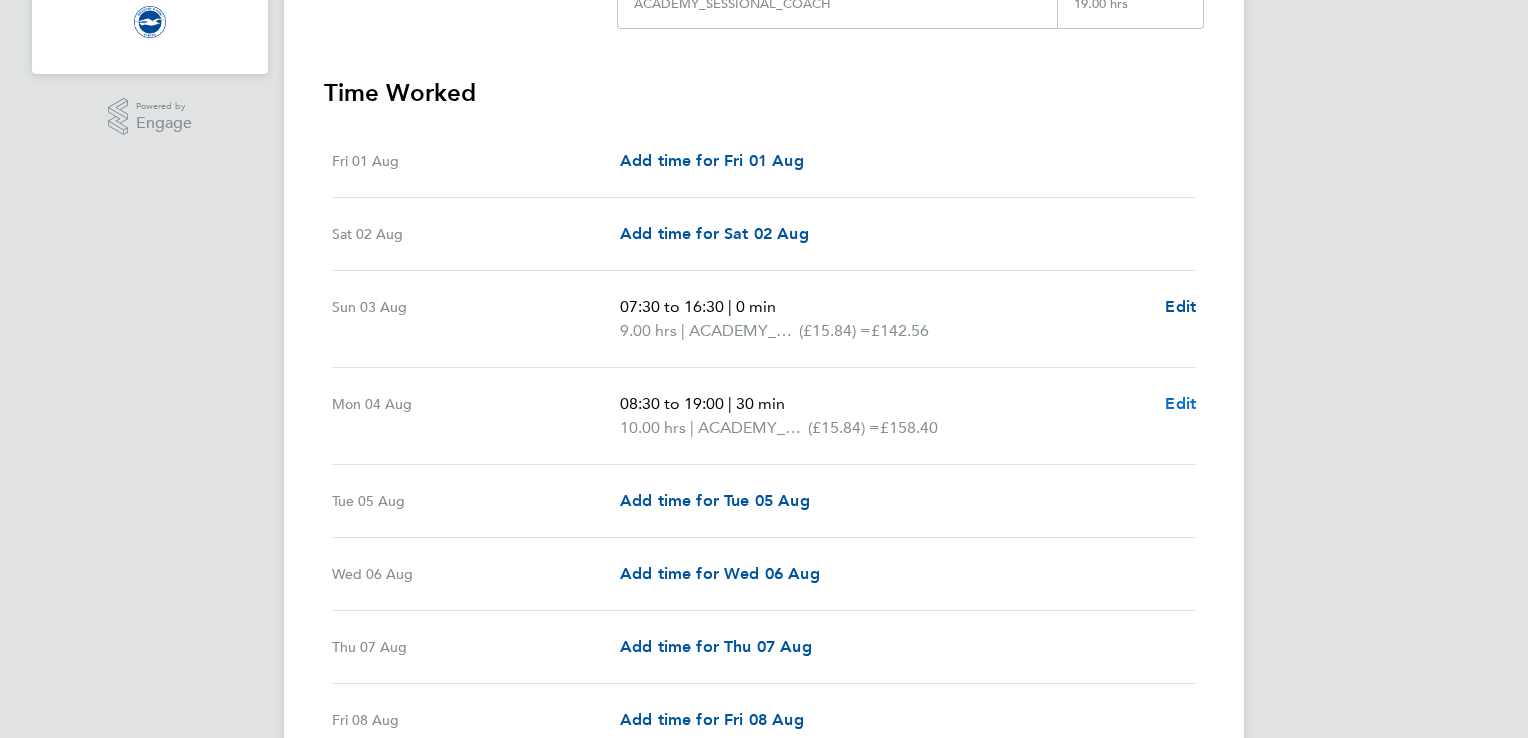 click on "Edit" at bounding box center [1180, 403] 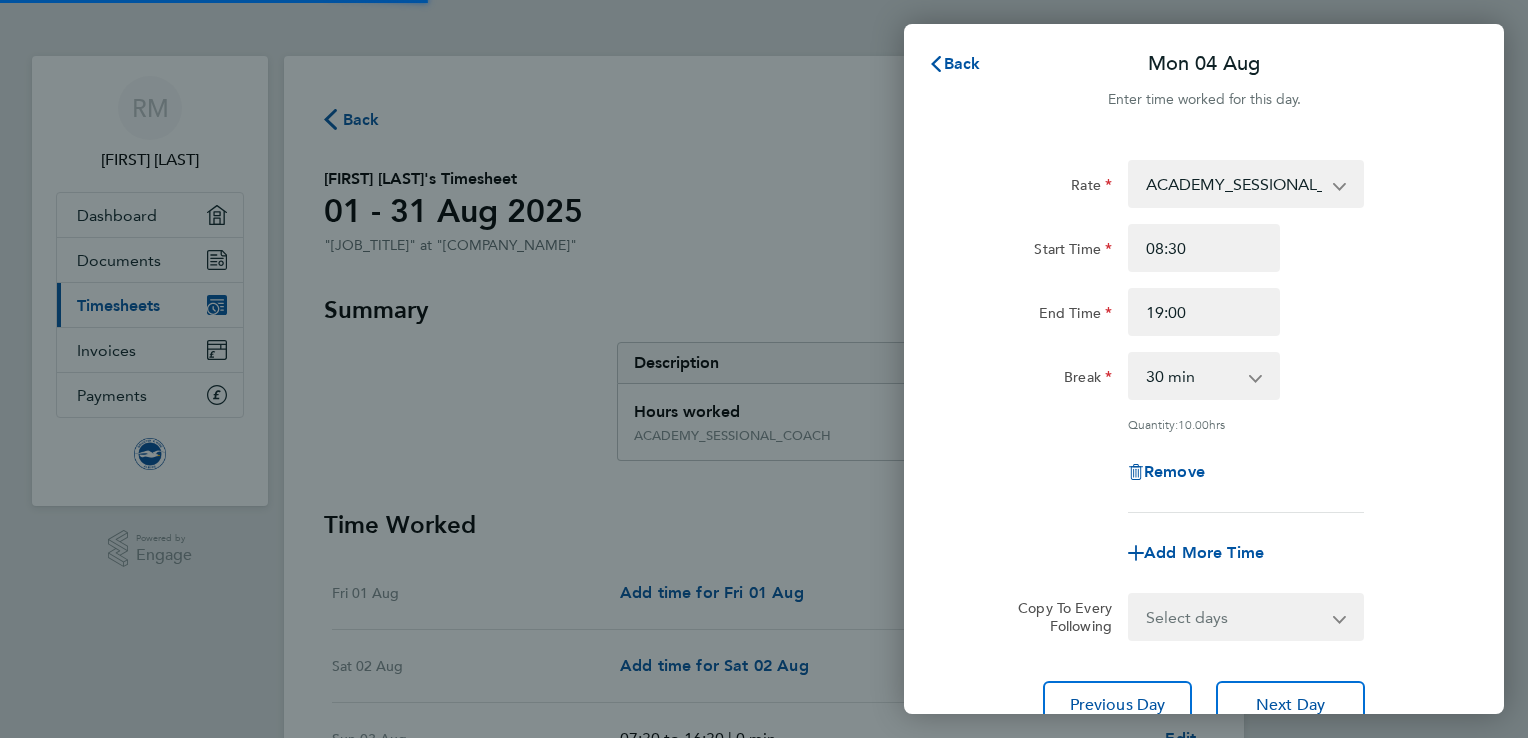 scroll, scrollTop: 0, scrollLeft: 0, axis: both 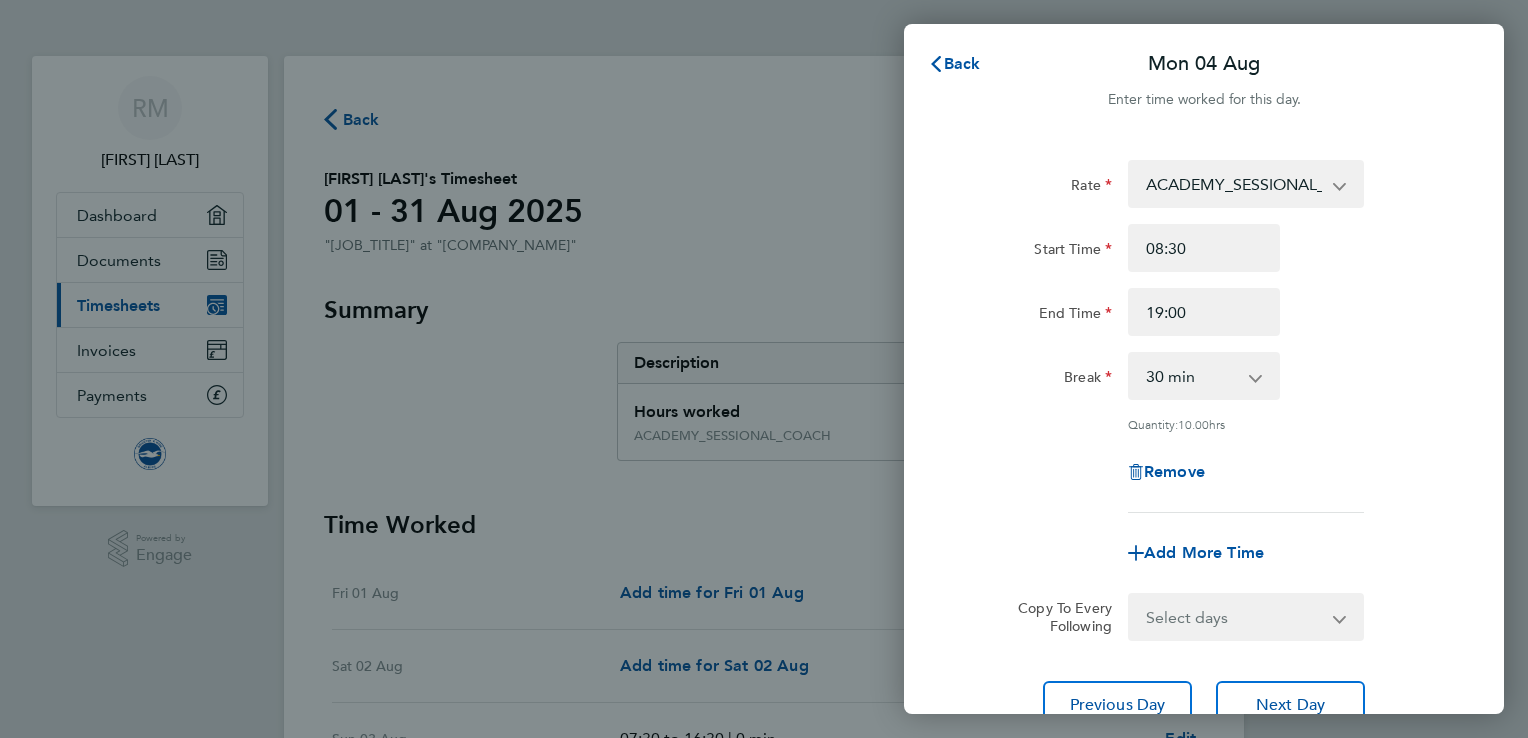 click 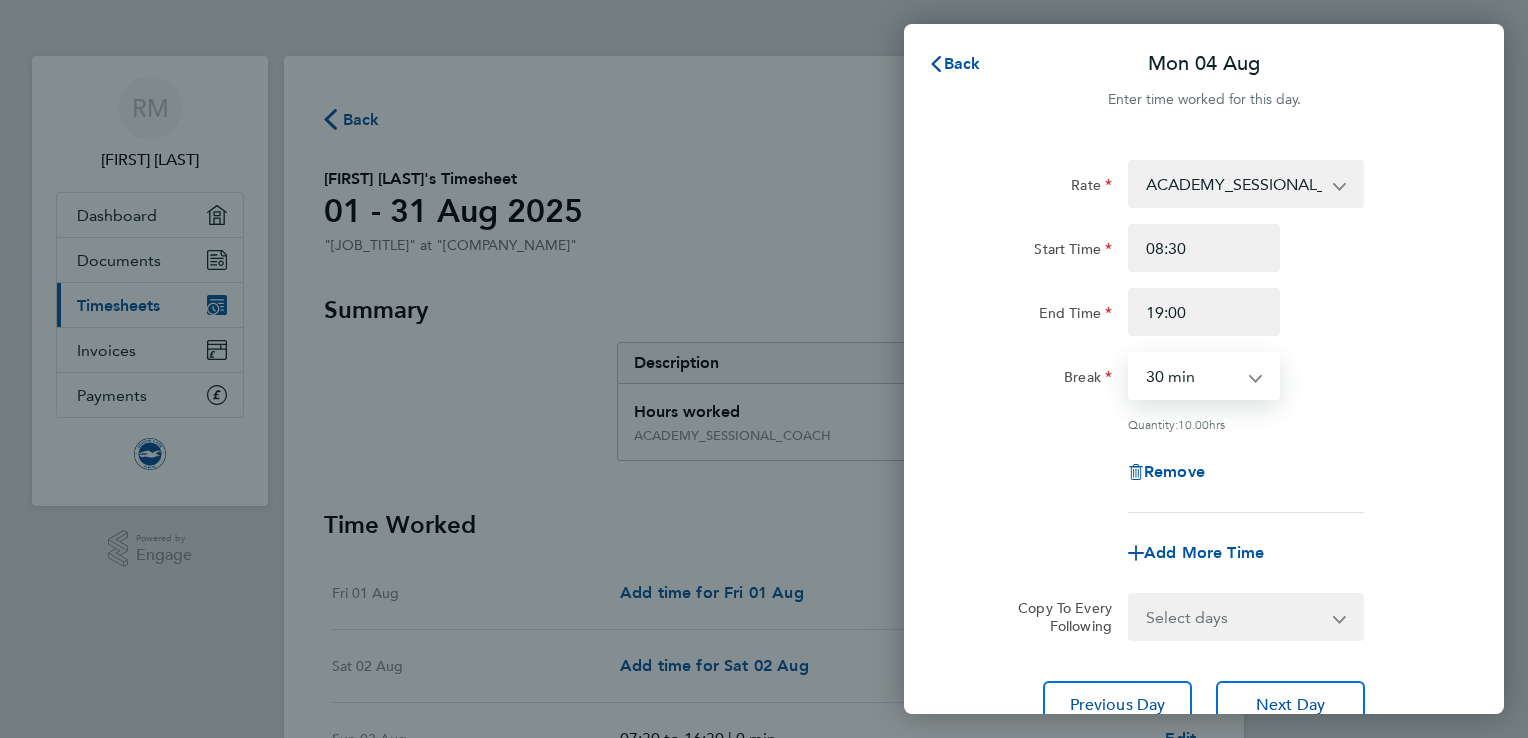 click on "0 min   15 min   30 min   45 min   60 min   75 min   90 min" at bounding box center [1192, 376] 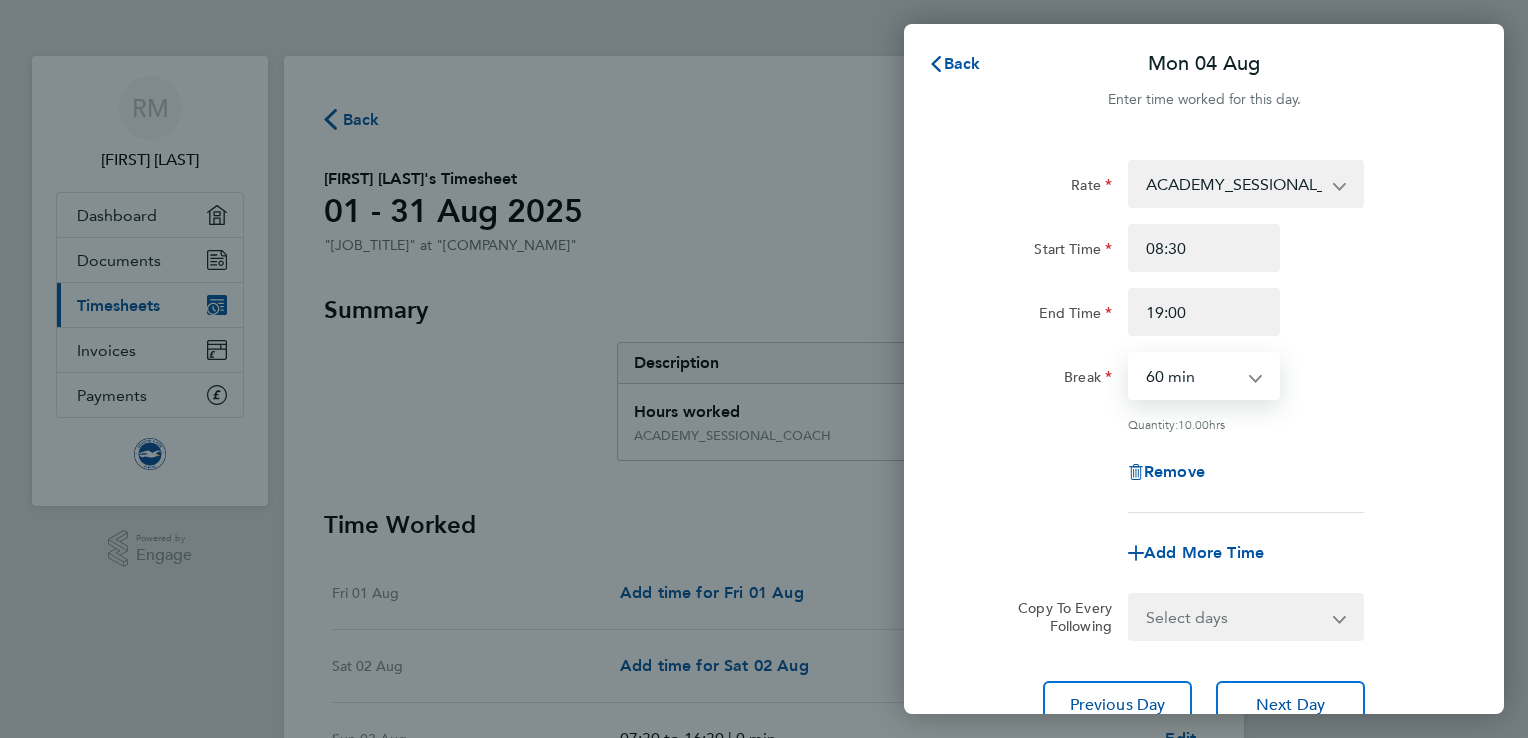 click on "0 min   15 min   30 min   45 min   60 min   75 min   90 min" at bounding box center [1192, 376] 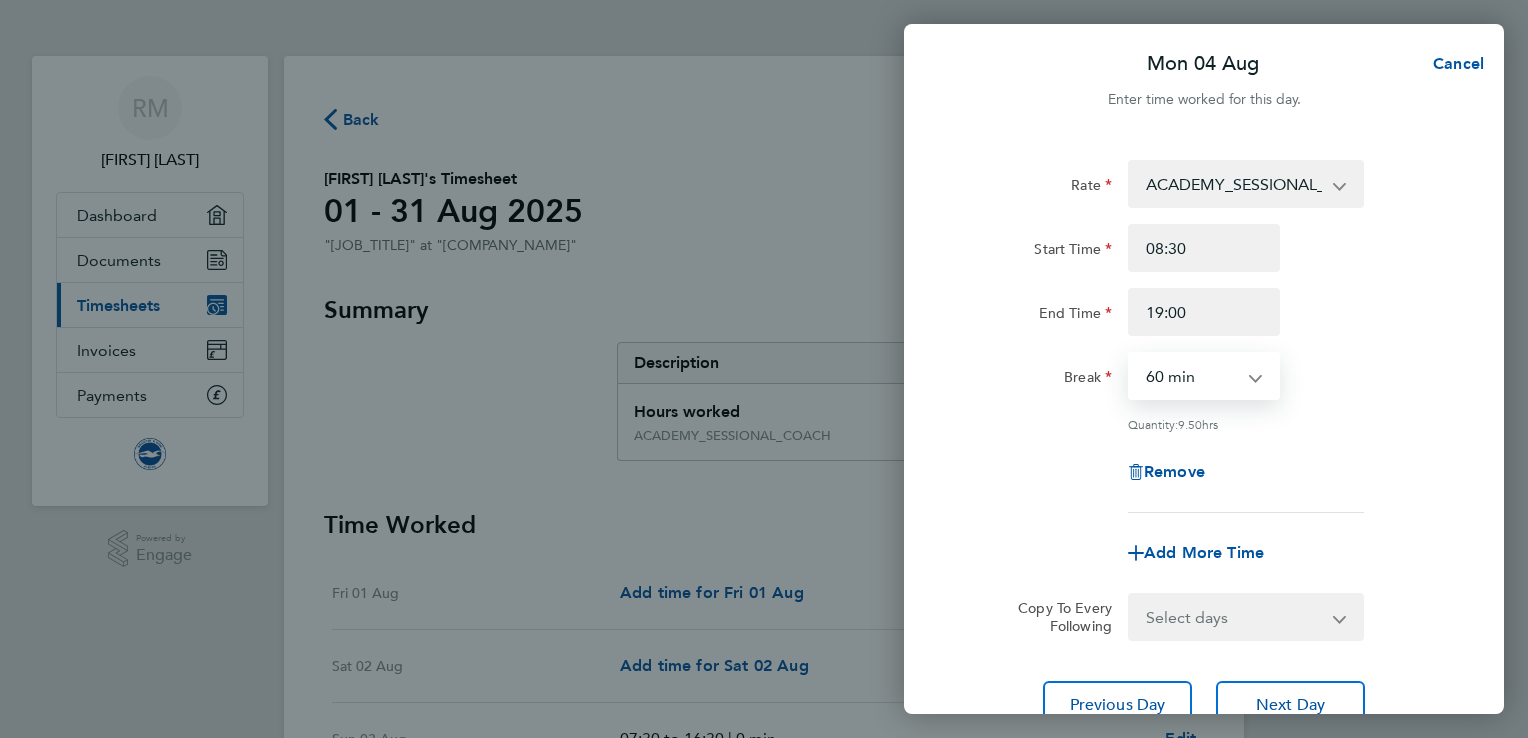 click on "0 min   15 min   30 min   45 min   60 min   75 min   90 min" at bounding box center [1192, 376] 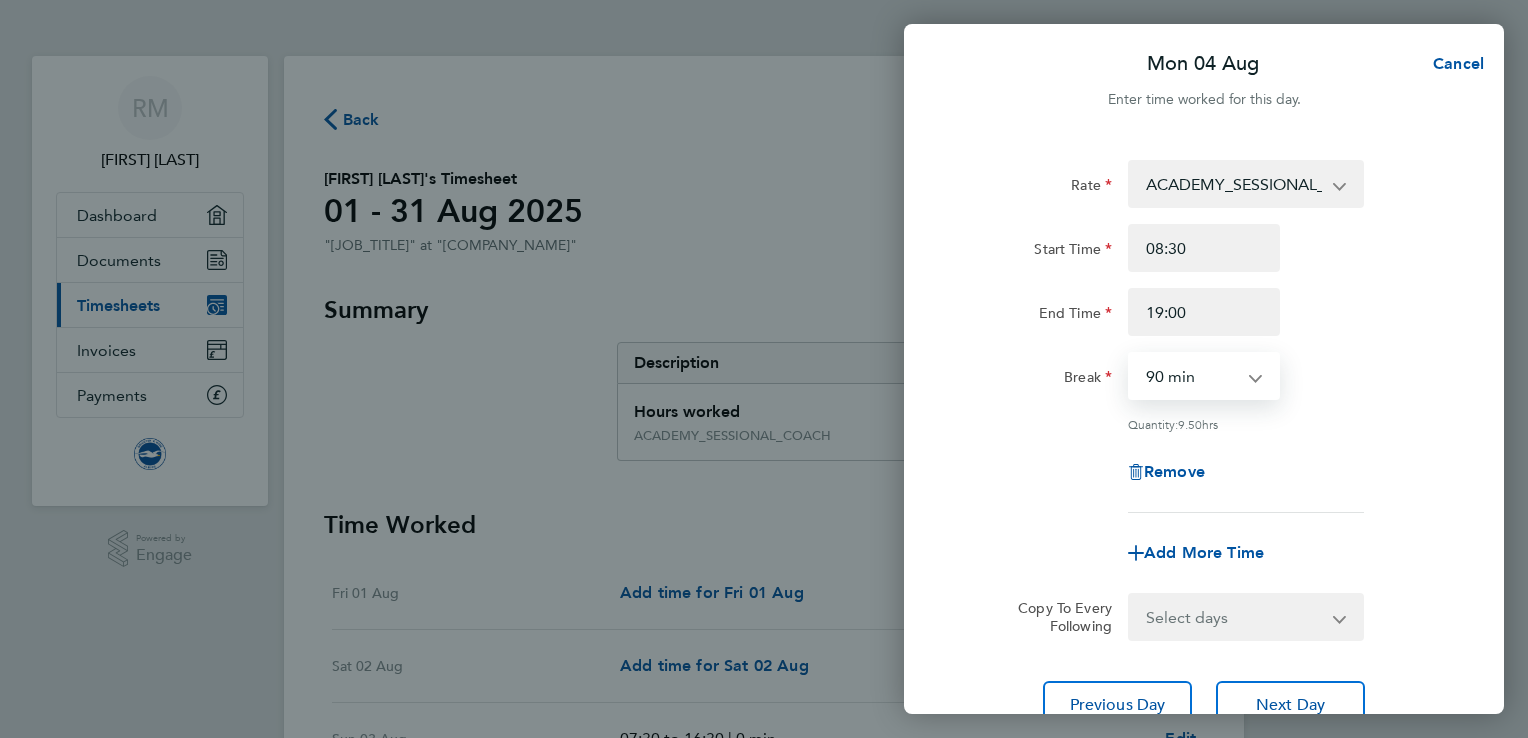 click on "0 min   15 min   30 min   45 min   60 min   75 min   90 min" at bounding box center (1192, 376) 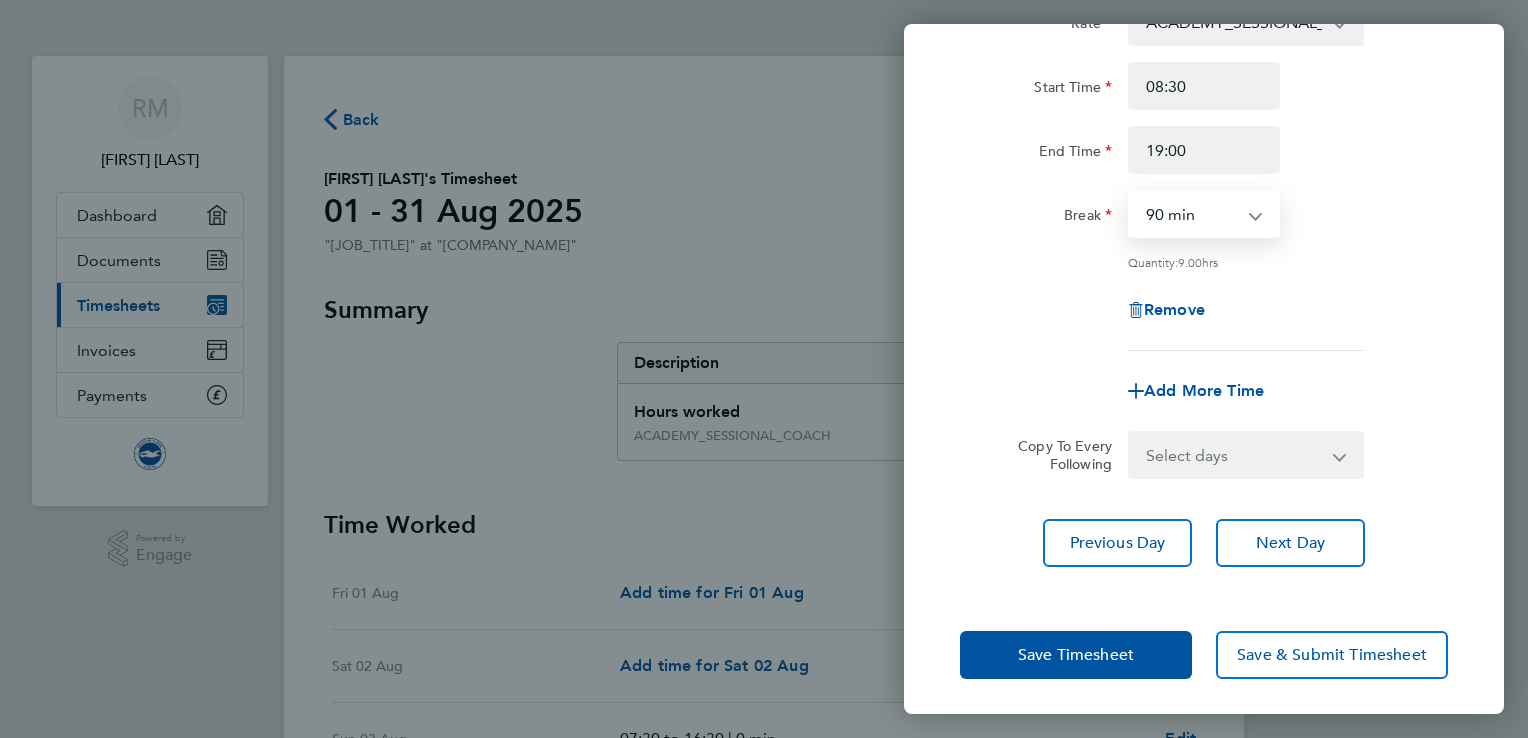 scroll, scrollTop: 163, scrollLeft: 0, axis: vertical 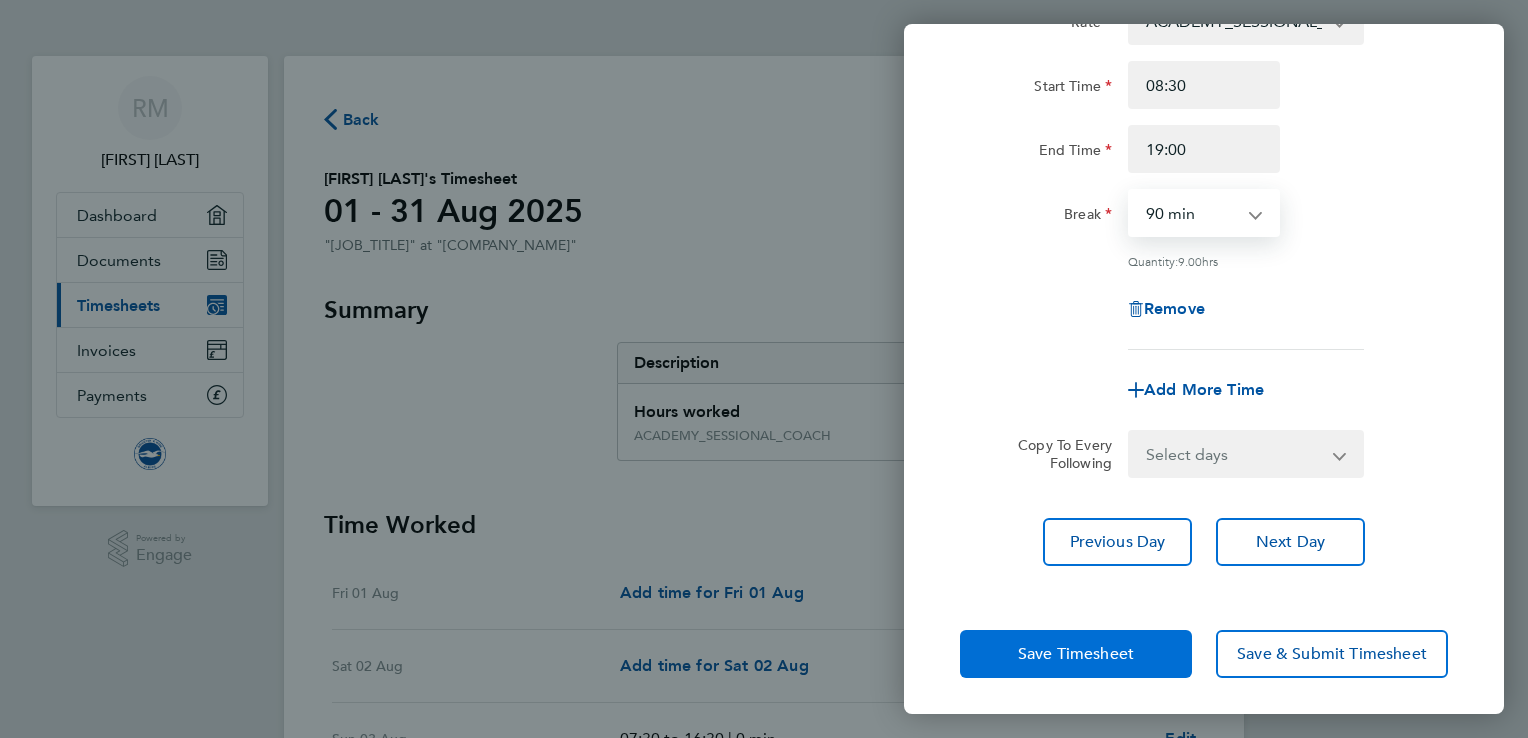 click on "Save Timesheet" 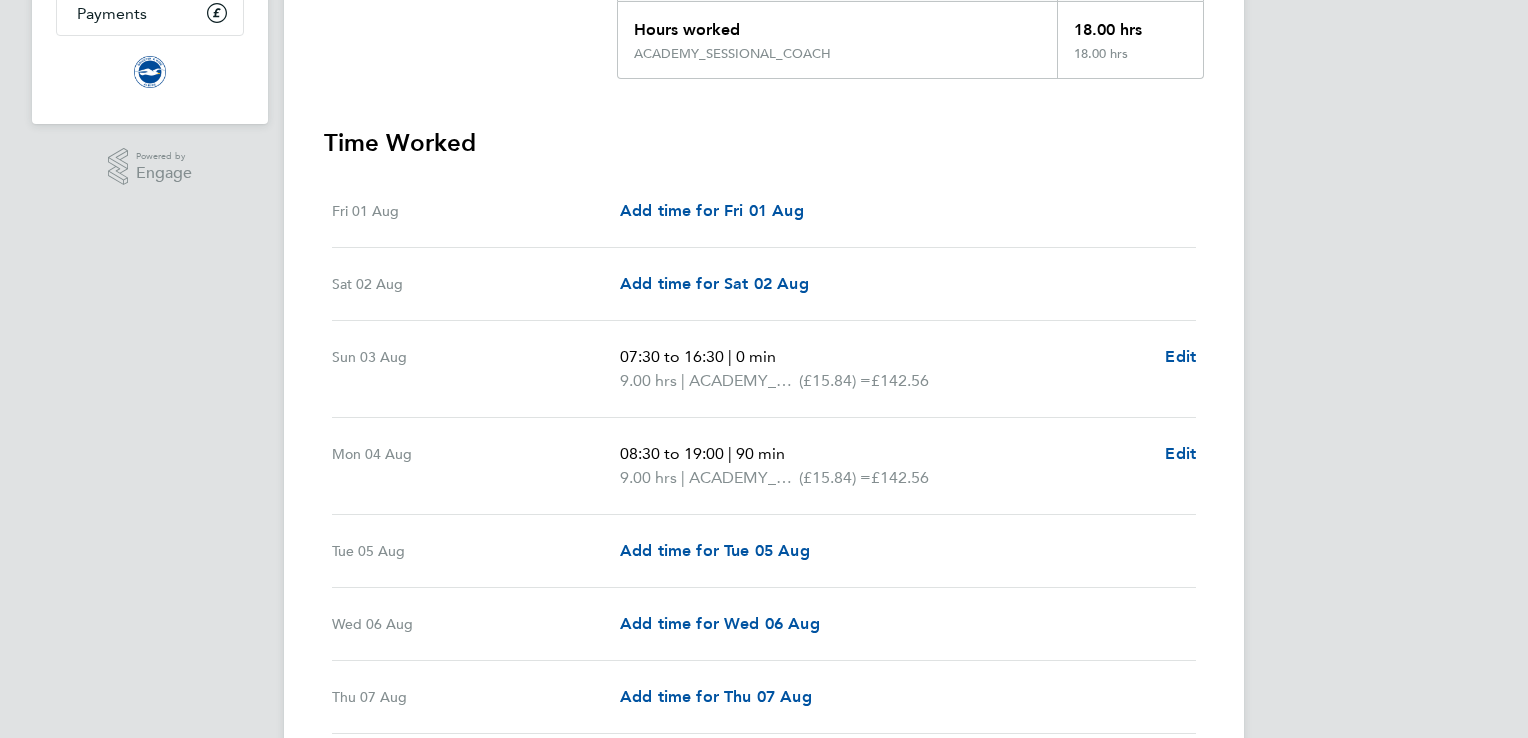 scroll, scrollTop: 383, scrollLeft: 0, axis: vertical 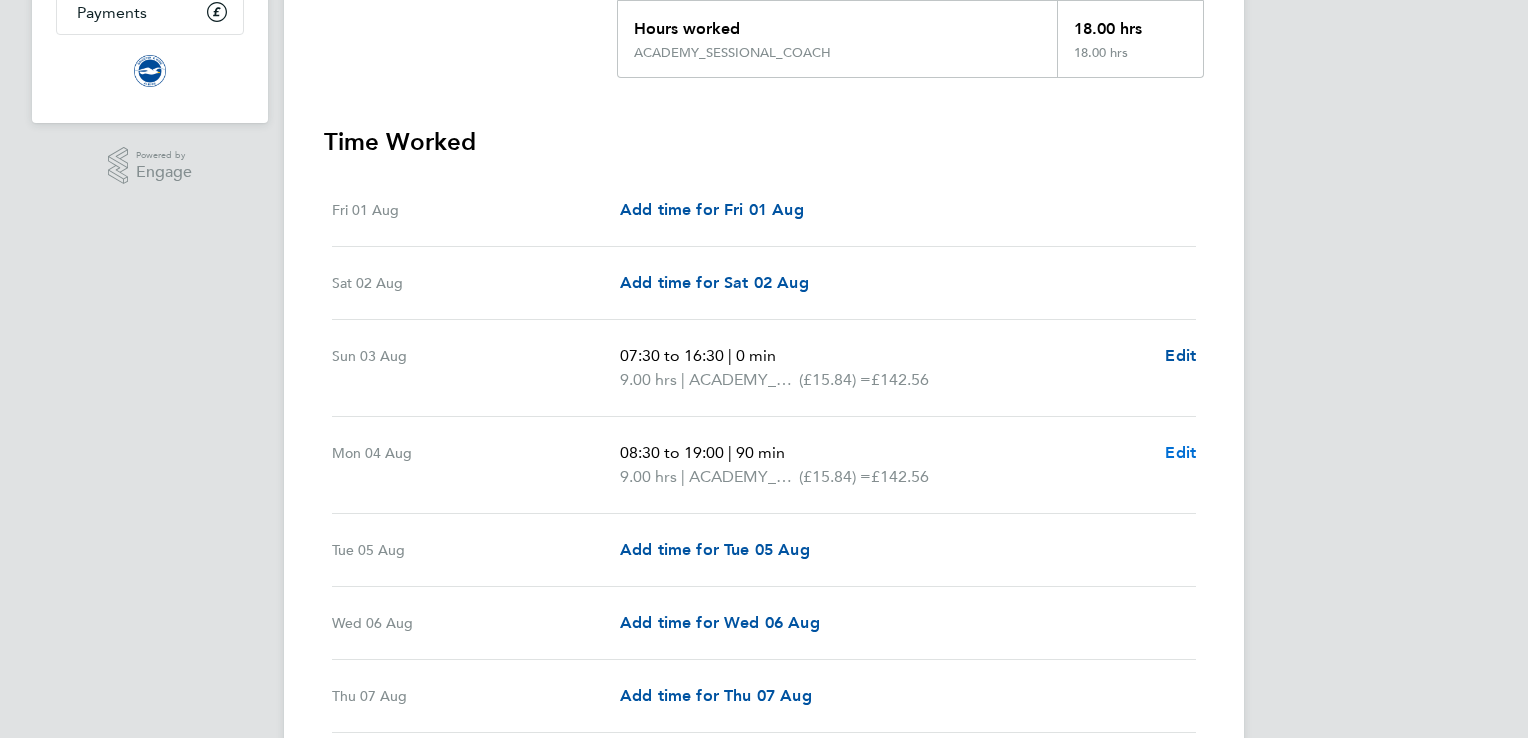 click on "Edit" at bounding box center [1180, 452] 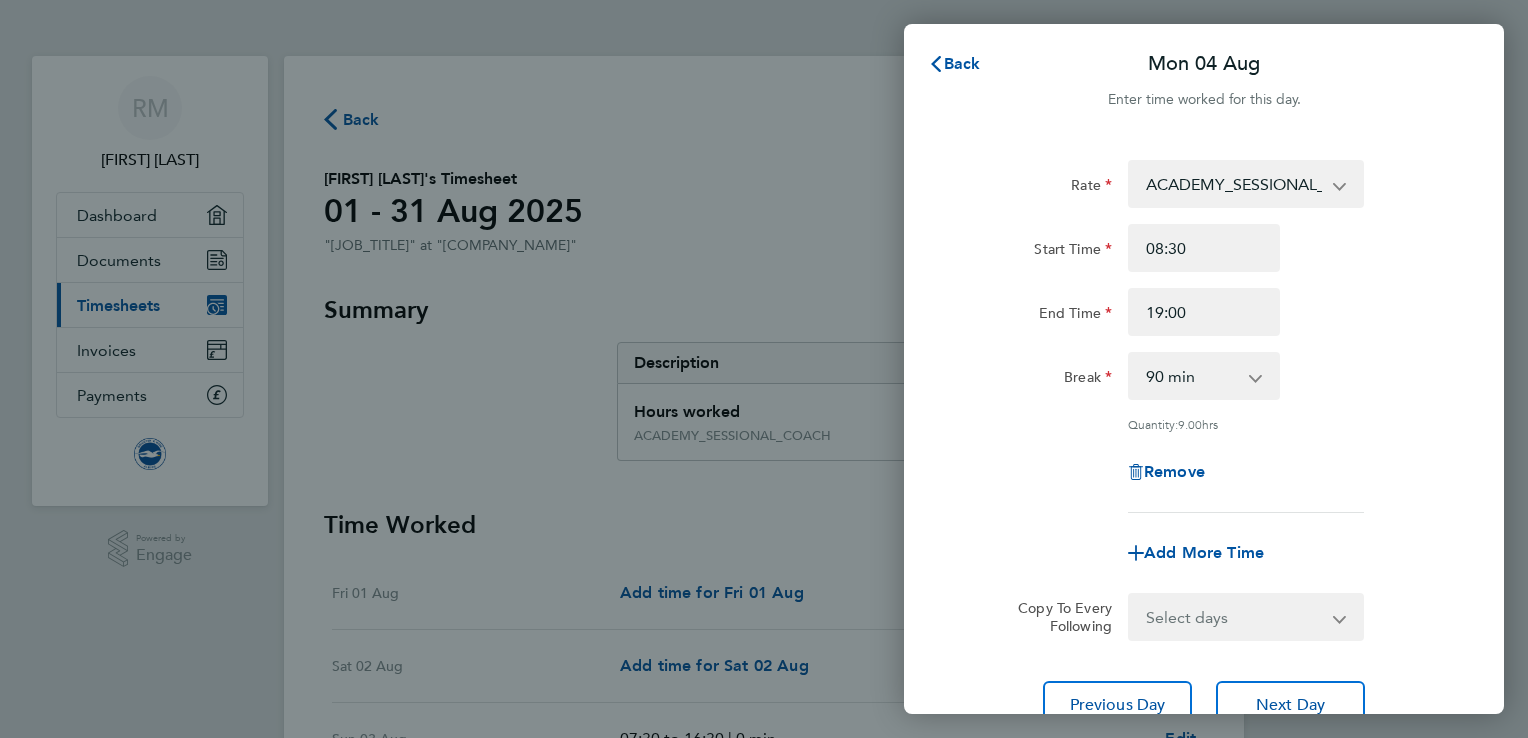 scroll, scrollTop: 0, scrollLeft: 0, axis: both 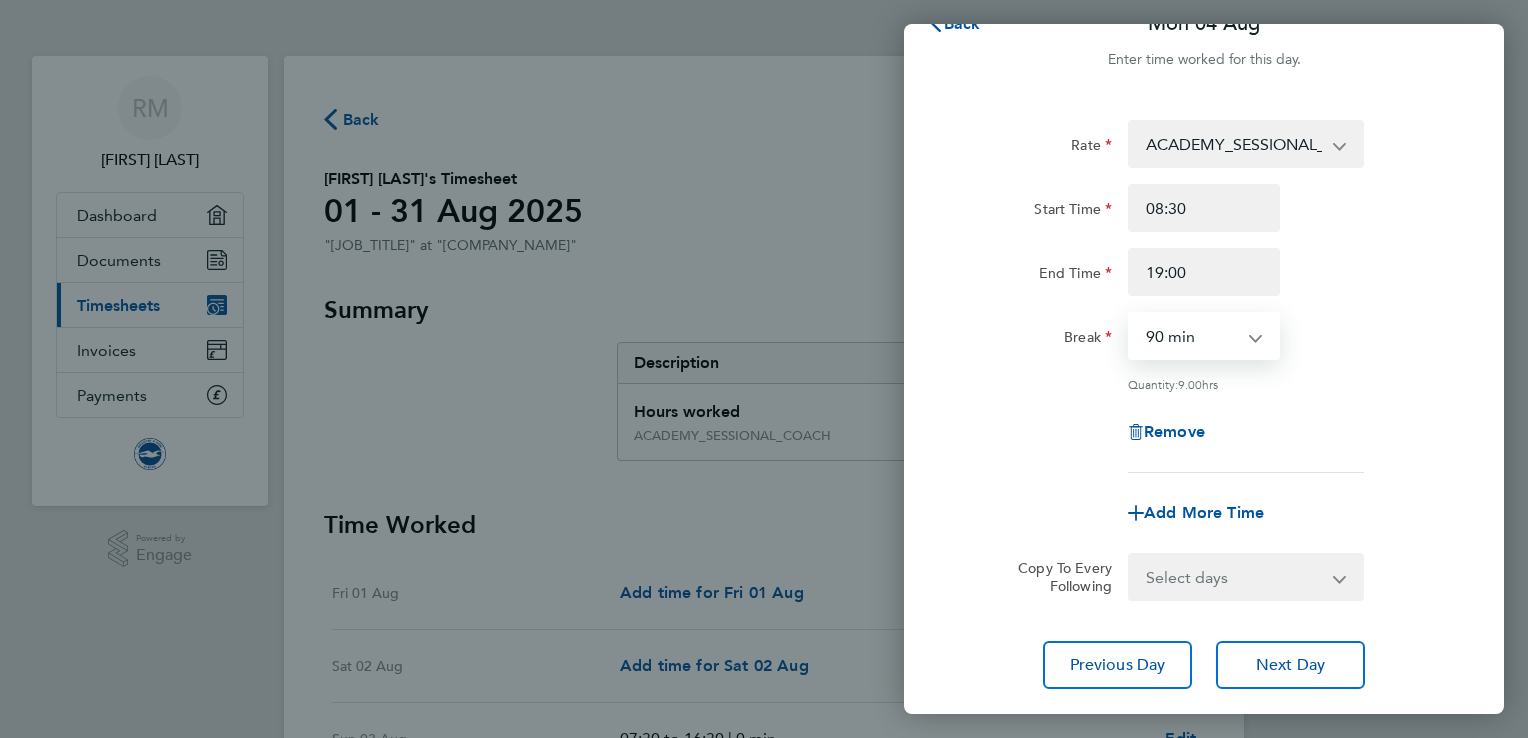 click on "0 min   15 min   30 min   45 min   60 min   75 min   90 min" at bounding box center (1192, 336) 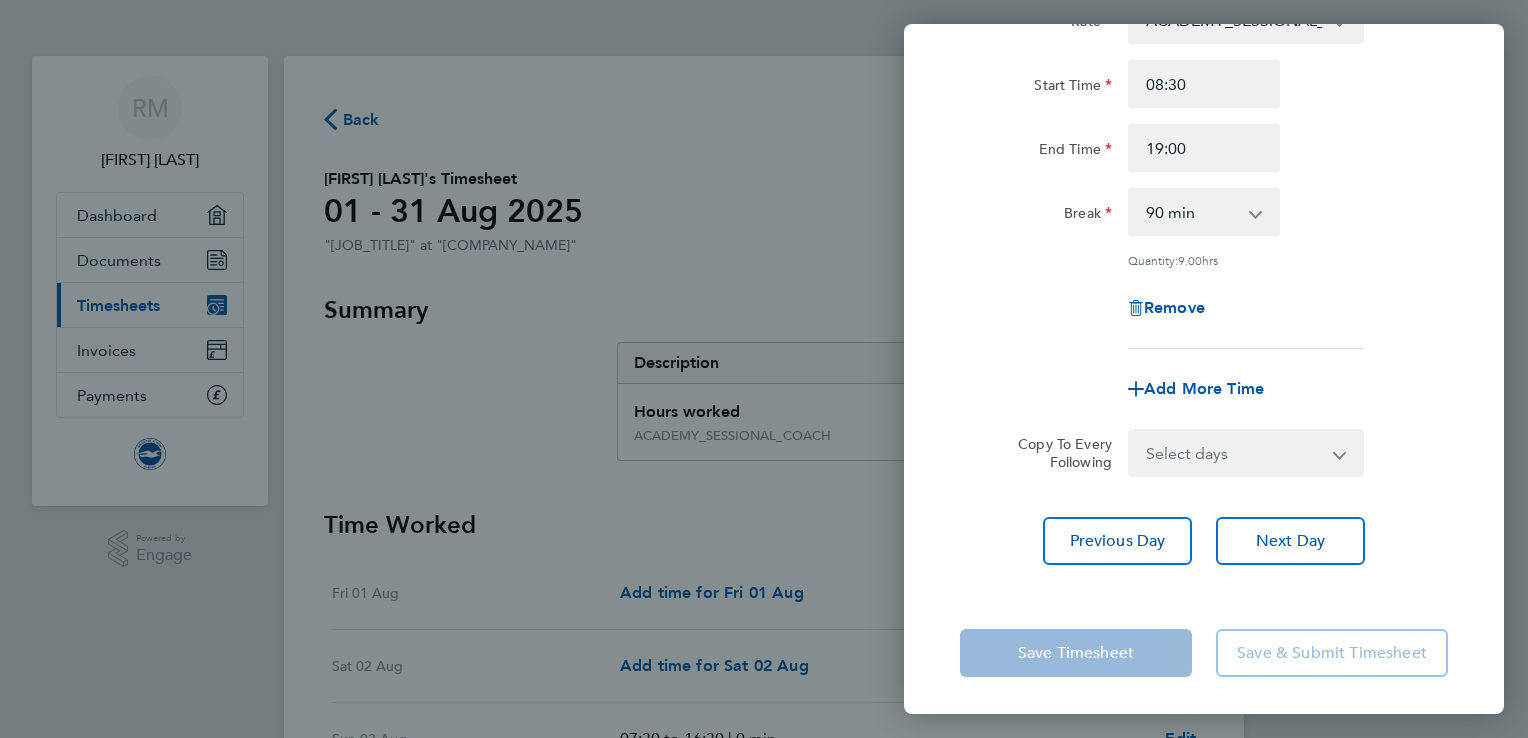 scroll, scrollTop: 0, scrollLeft: 0, axis: both 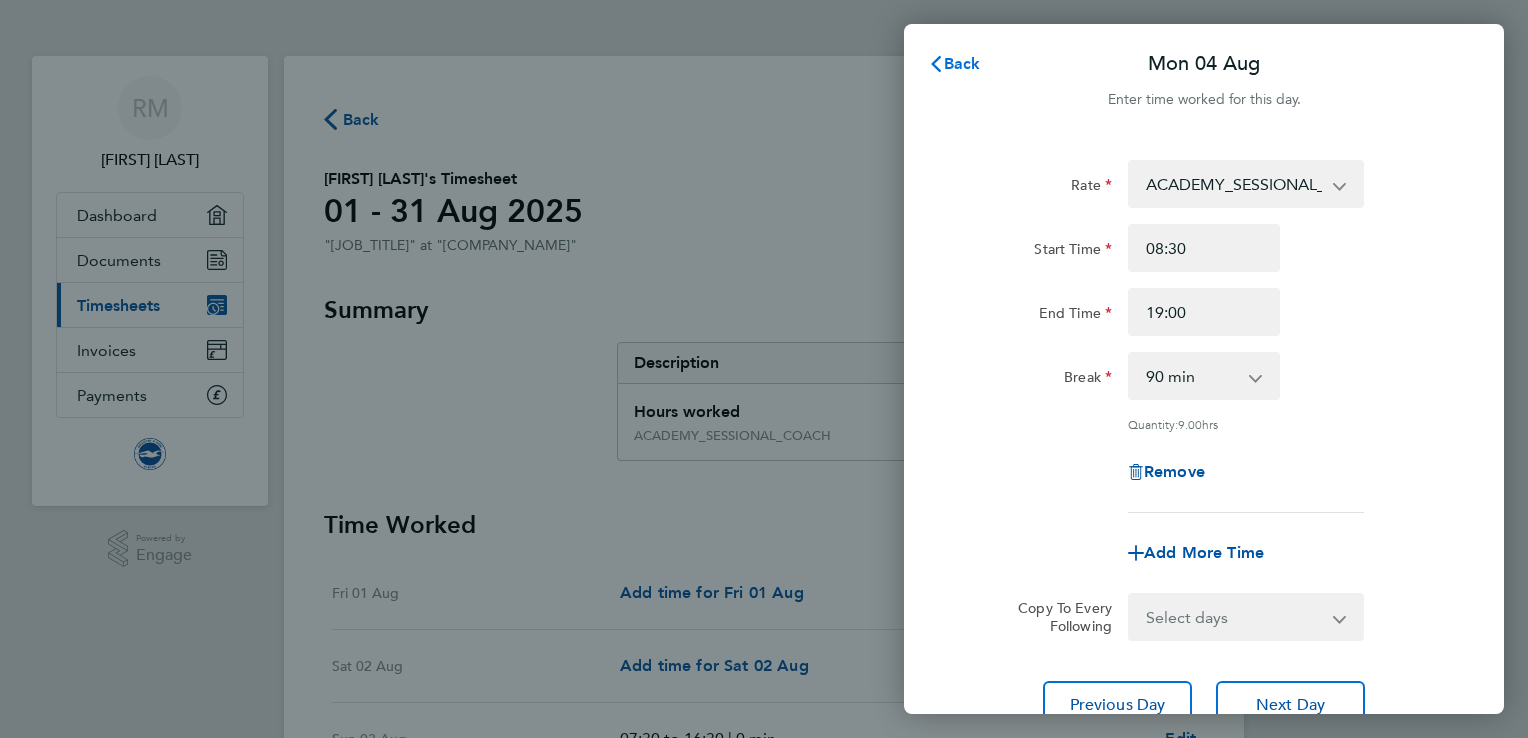 click on "Back" 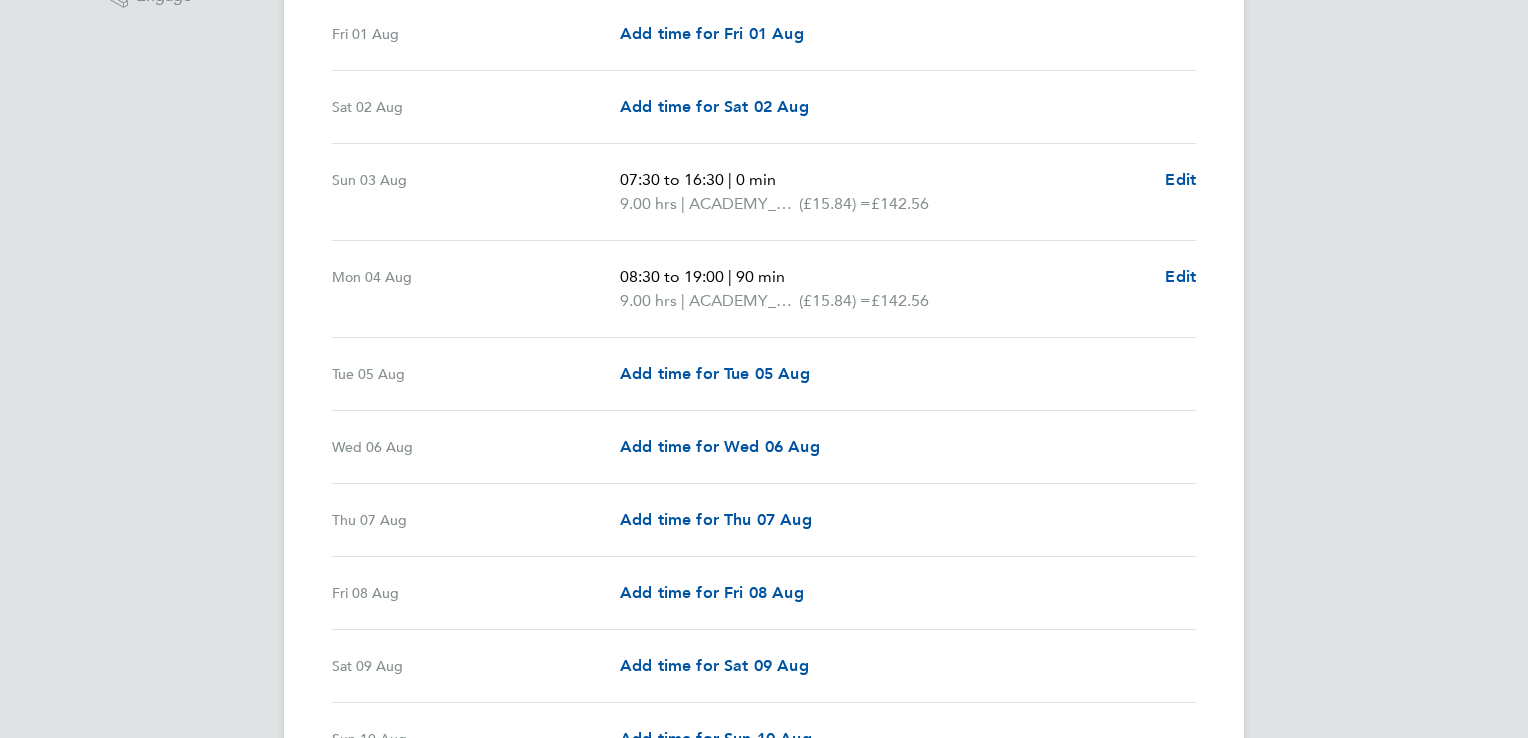 scroll, scrollTop: 560, scrollLeft: 0, axis: vertical 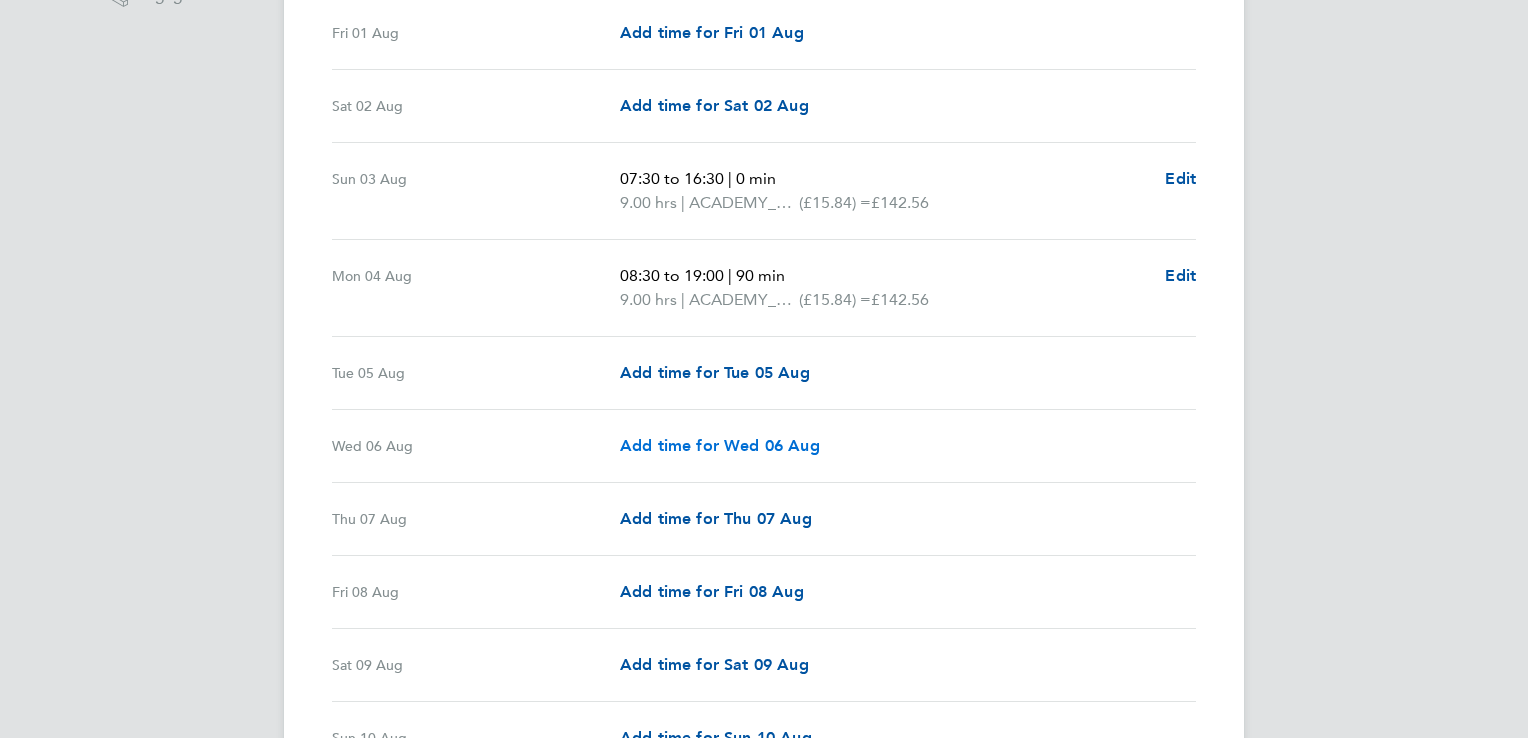 click on "Add time for Wed 06 Aug" at bounding box center [720, 445] 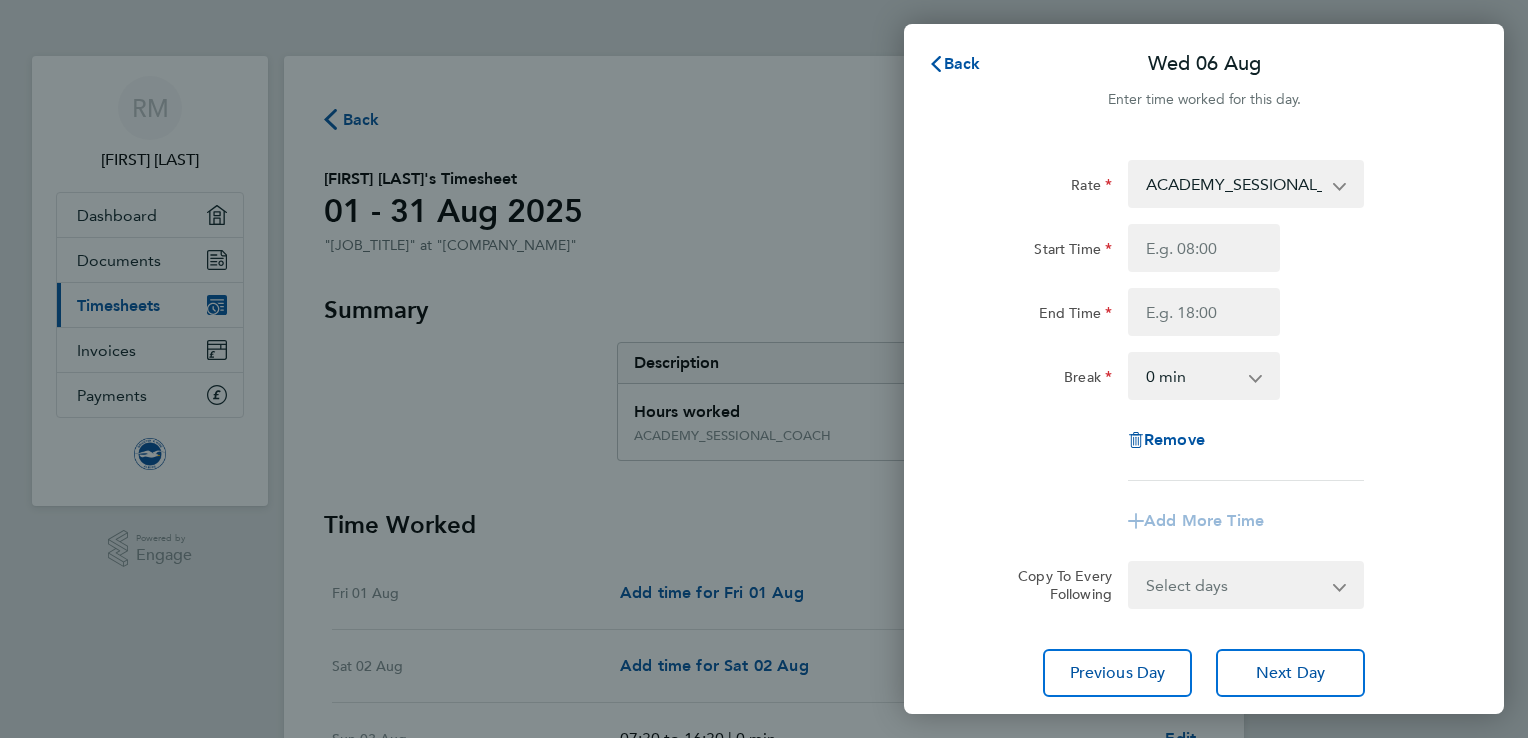 scroll, scrollTop: 0, scrollLeft: 0, axis: both 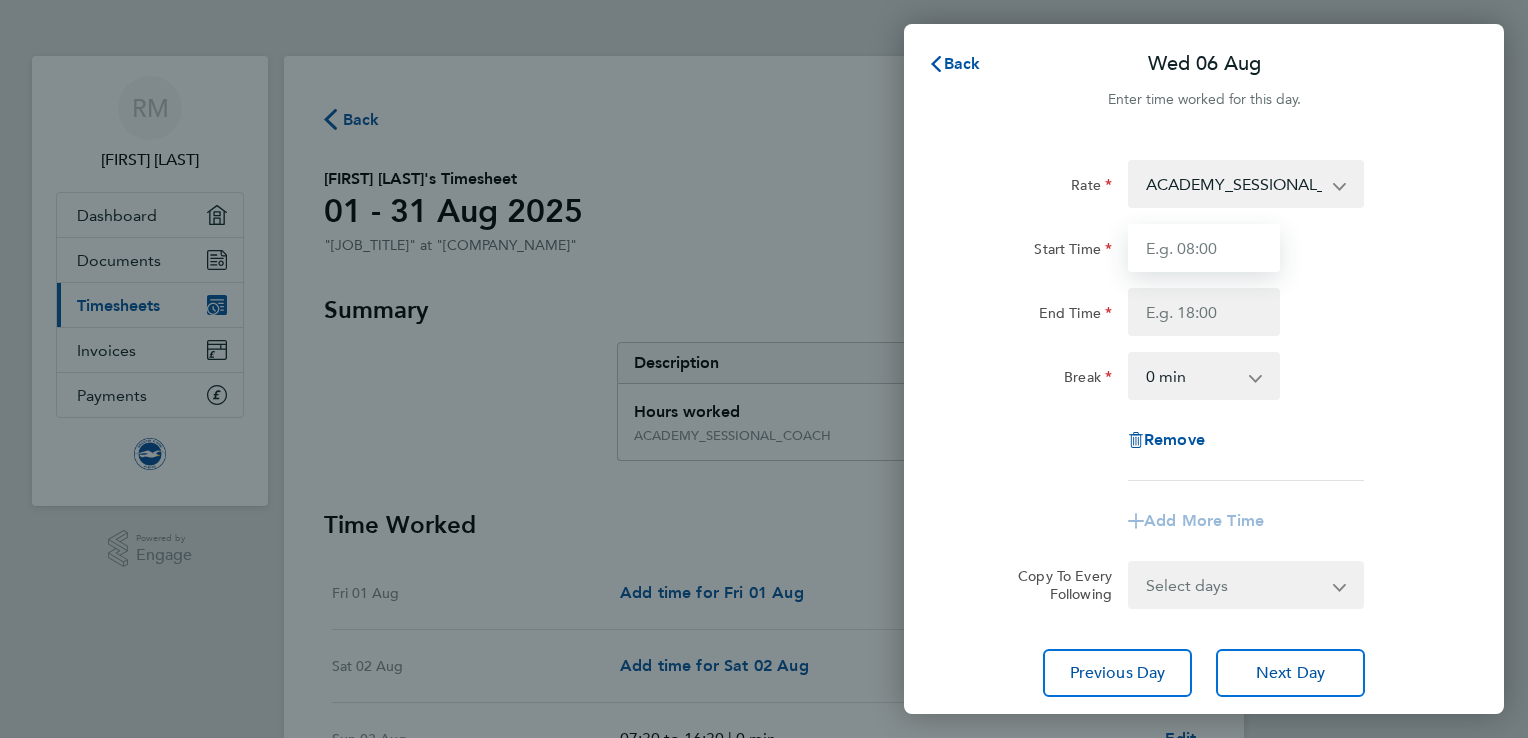 click on "Start Time" at bounding box center (1204, 248) 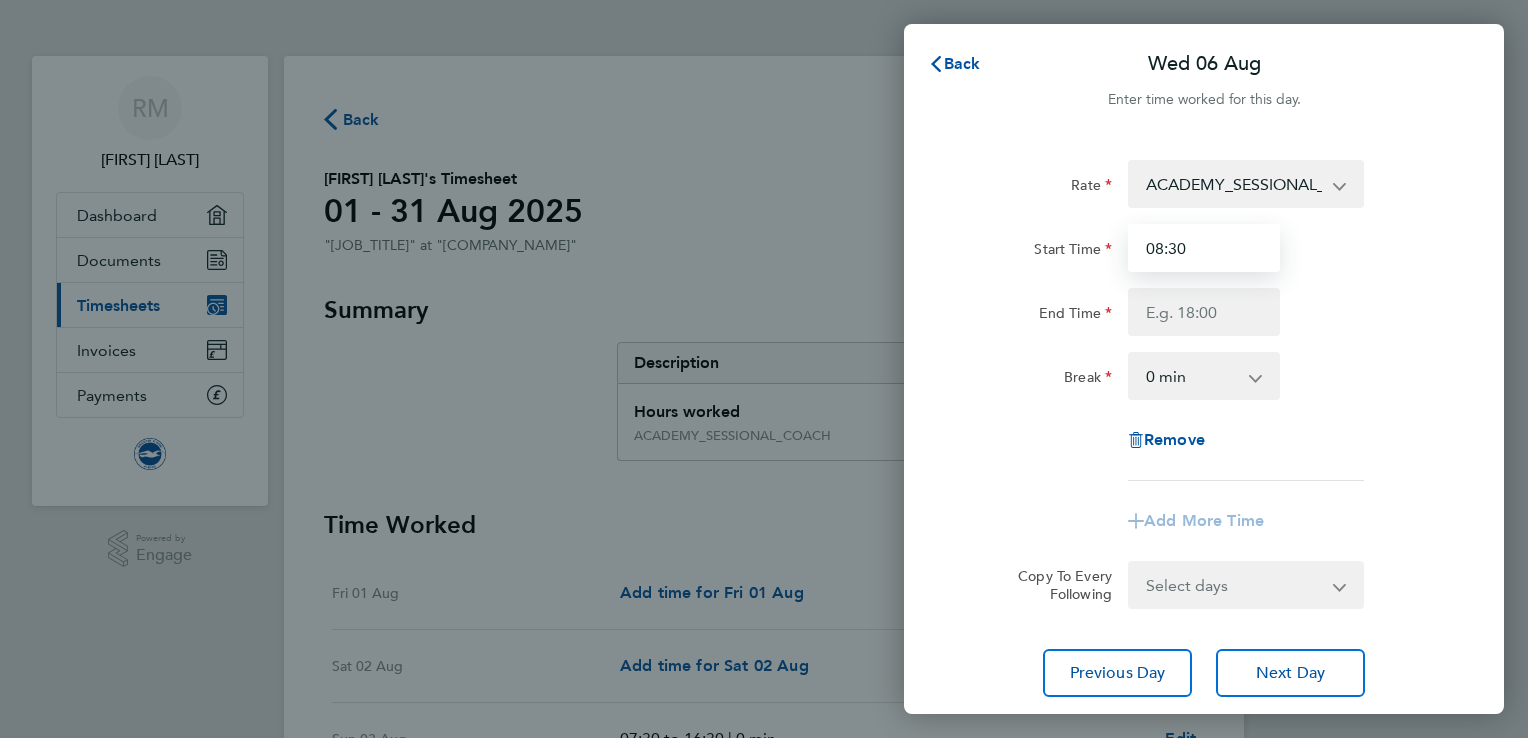 type on "08:30" 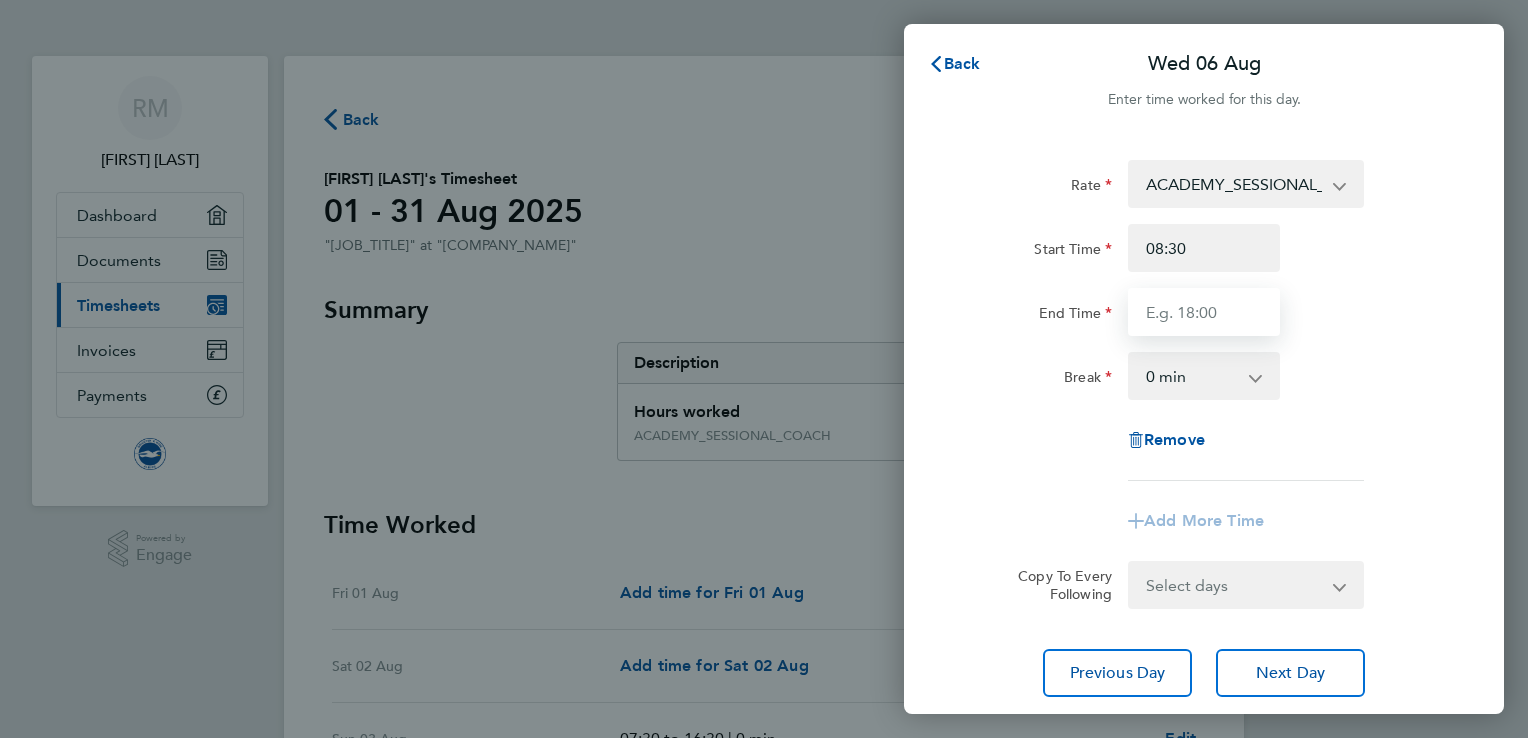 click on "End Time" at bounding box center [1204, 312] 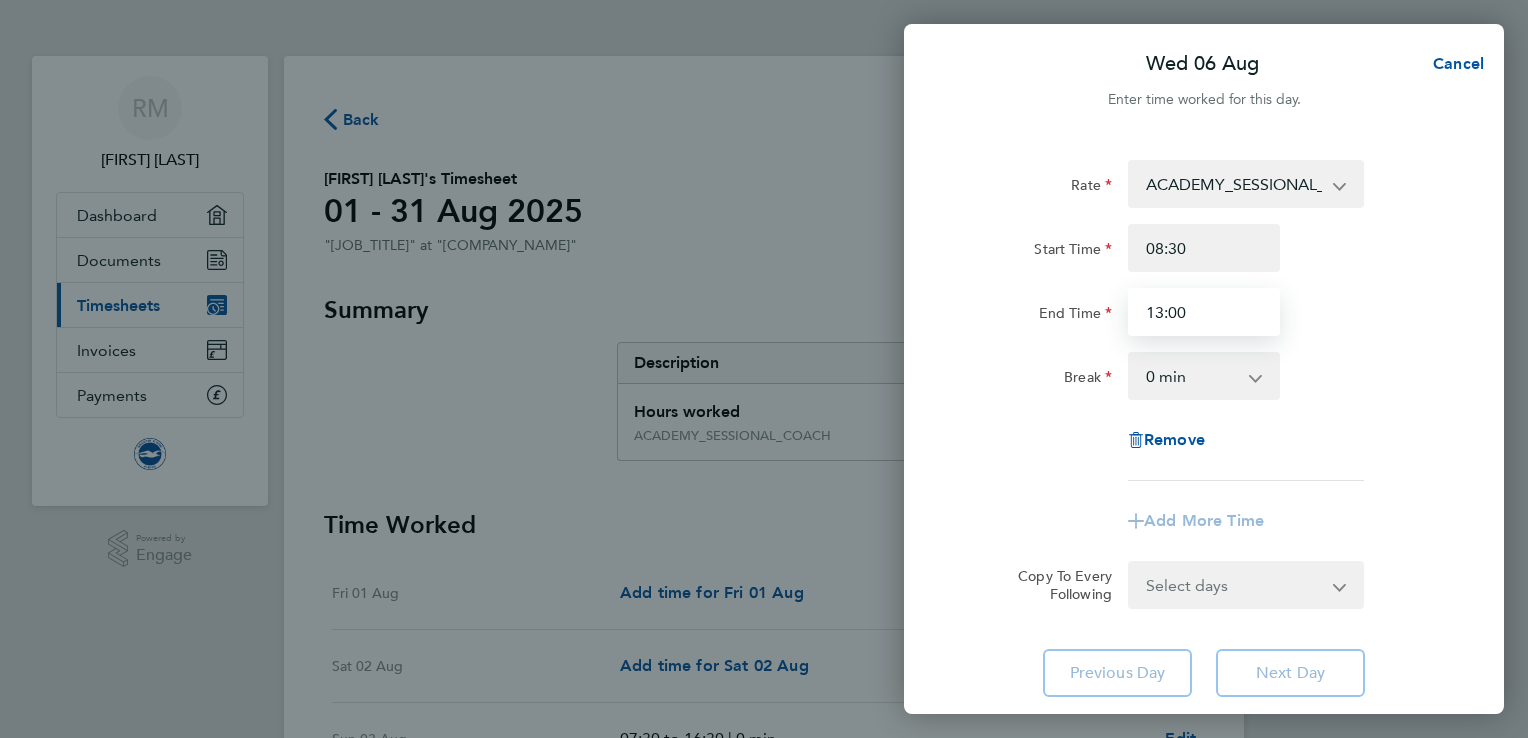 type on "13:00" 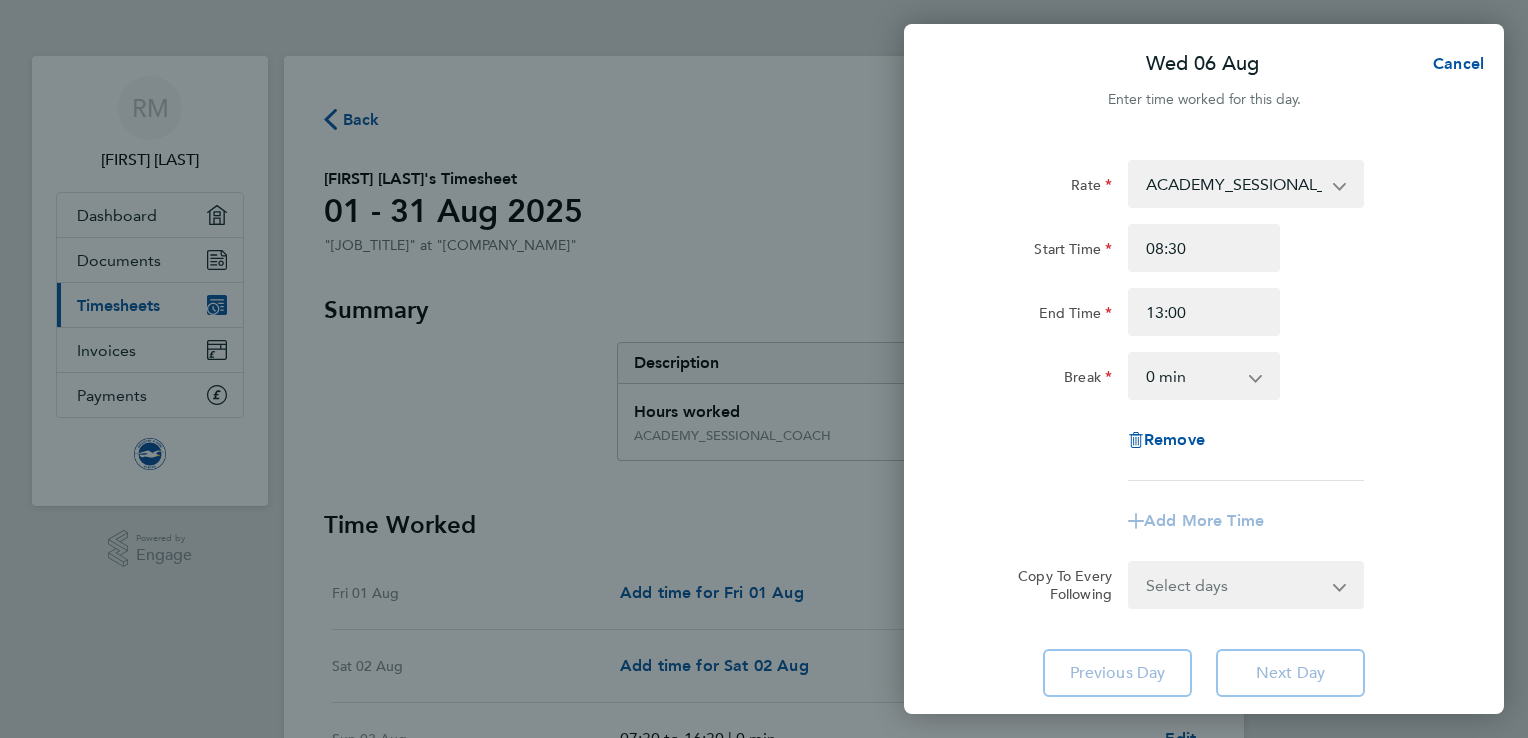 click on "Break  0 min   15 min   30 min   45 min   60 min   75 min   90 min" 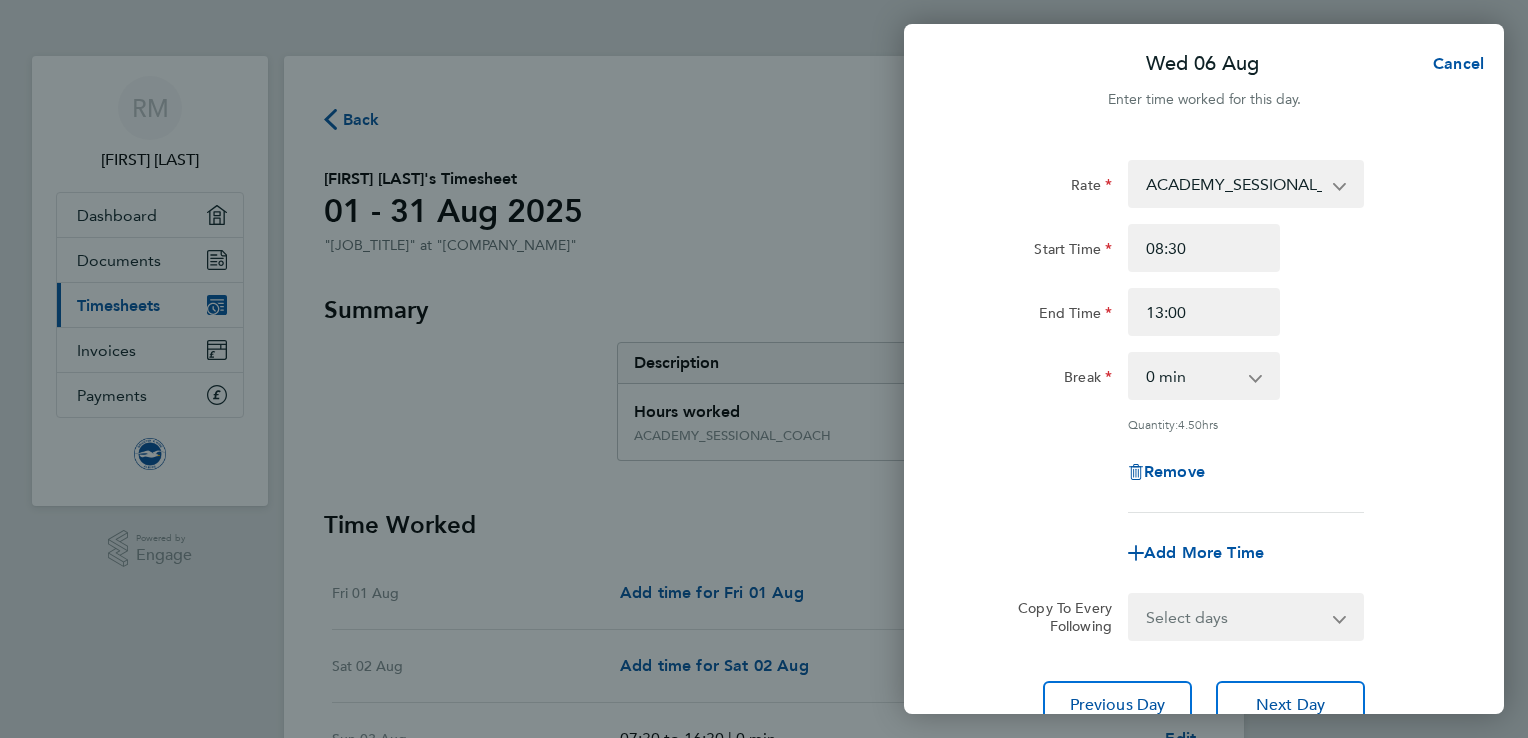 scroll, scrollTop: 164, scrollLeft: 0, axis: vertical 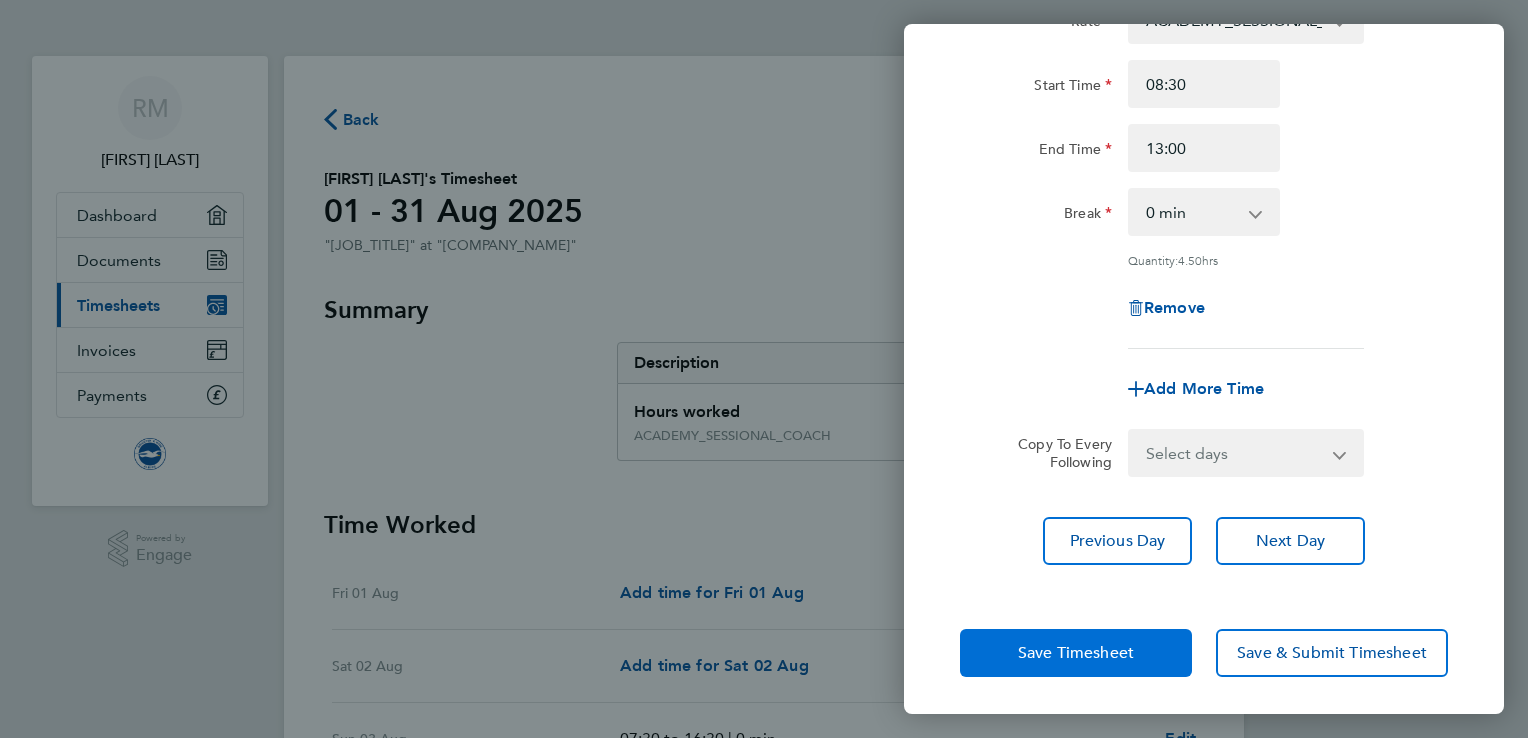 click on "Save Timesheet" 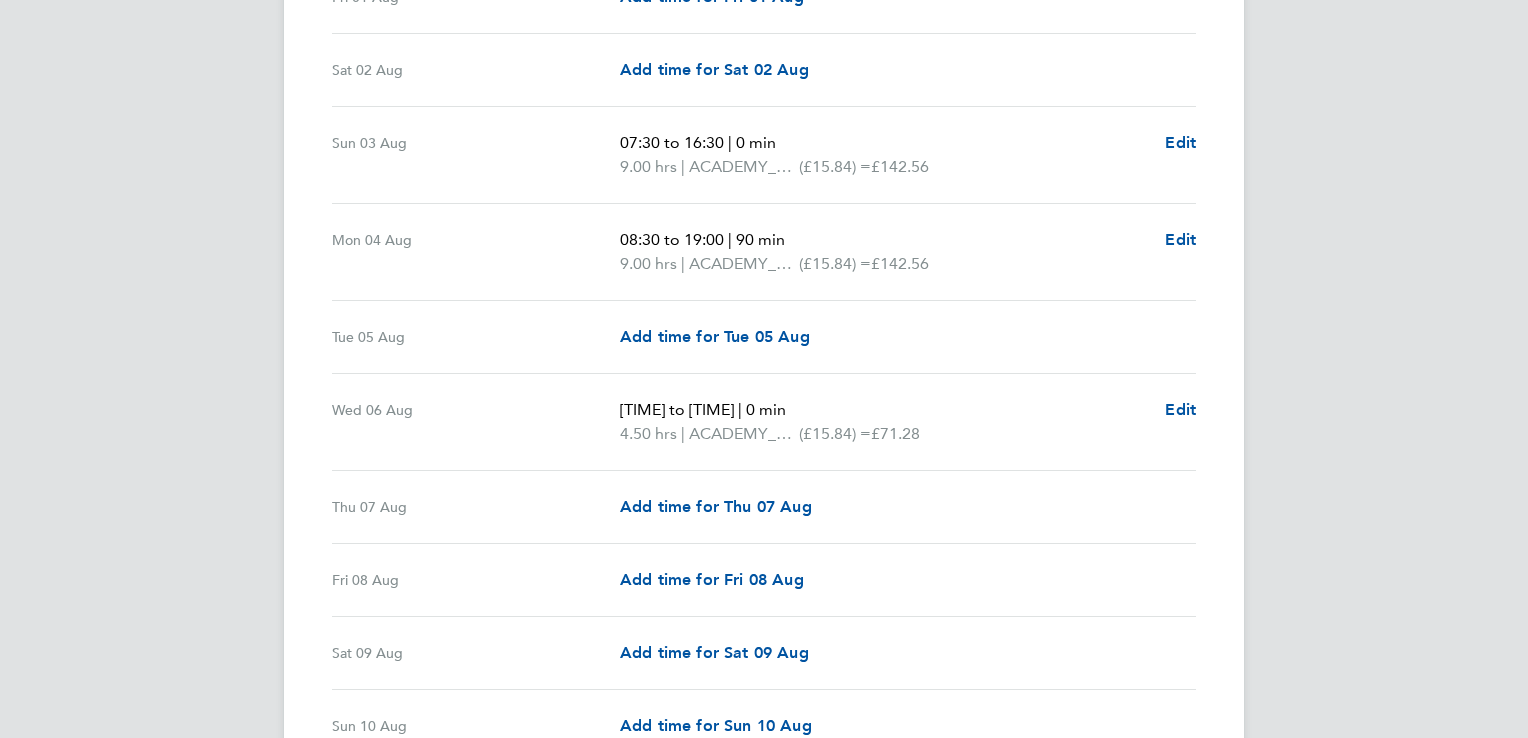 scroll, scrollTop: 612, scrollLeft: 0, axis: vertical 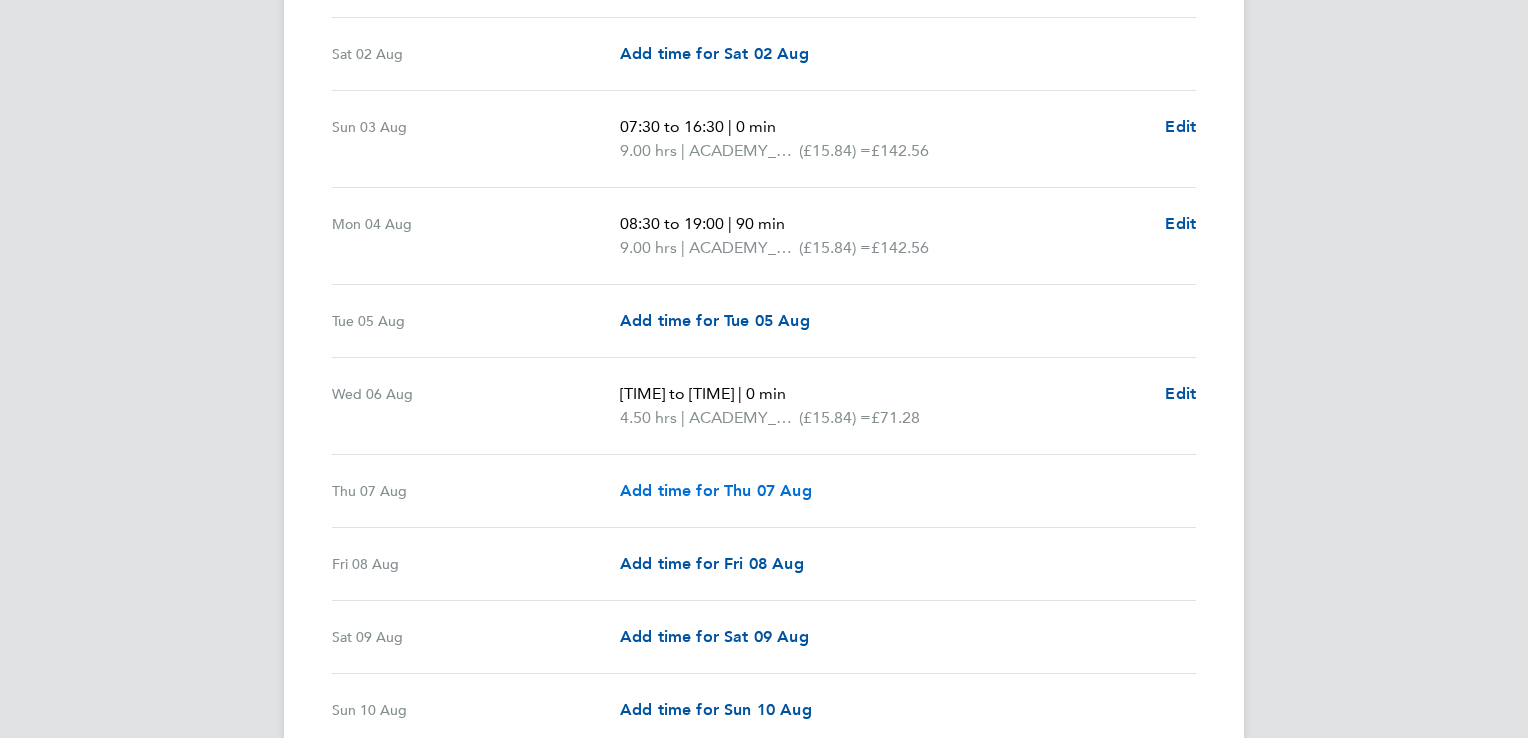 click on "Add time for Thu 07 Aug" at bounding box center [716, 490] 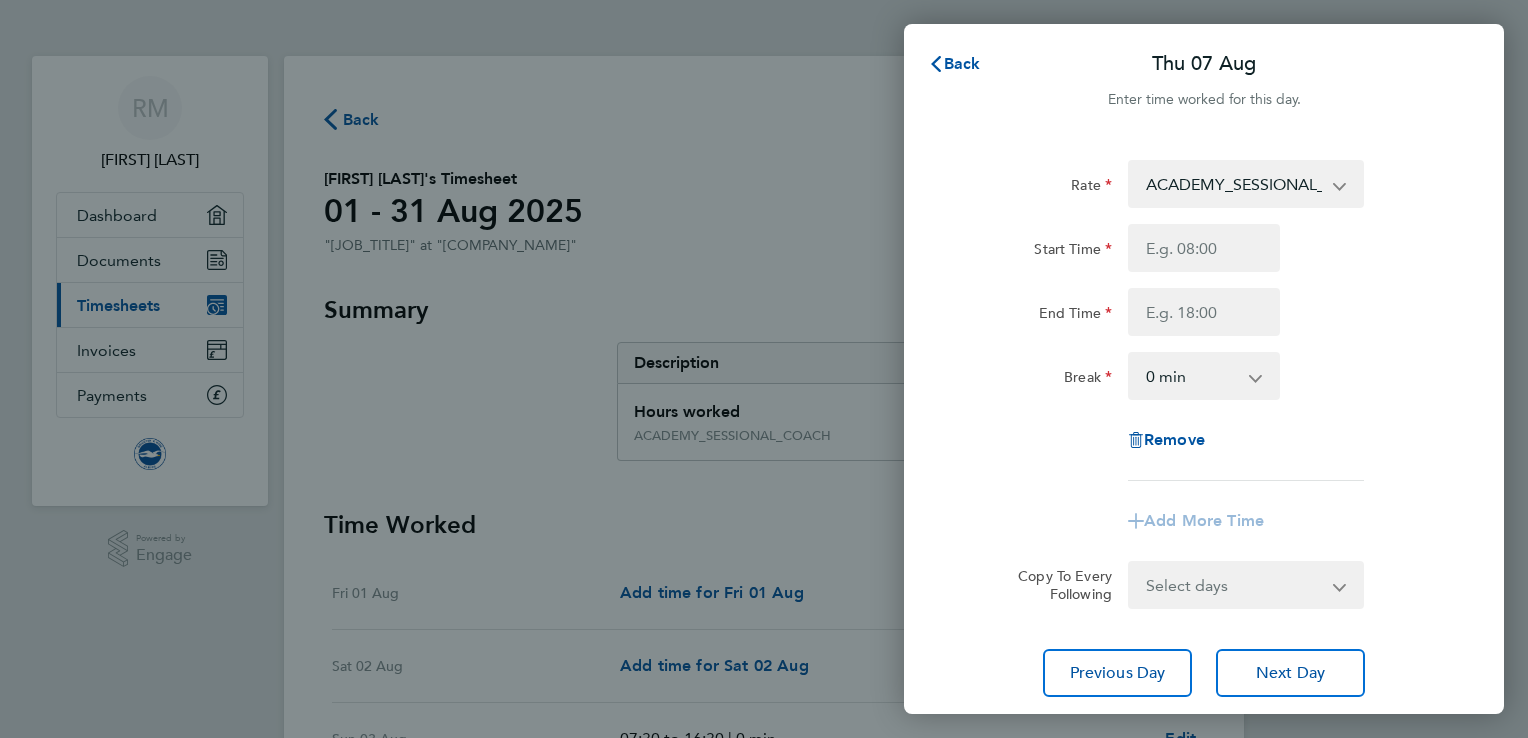 scroll, scrollTop: 0, scrollLeft: 0, axis: both 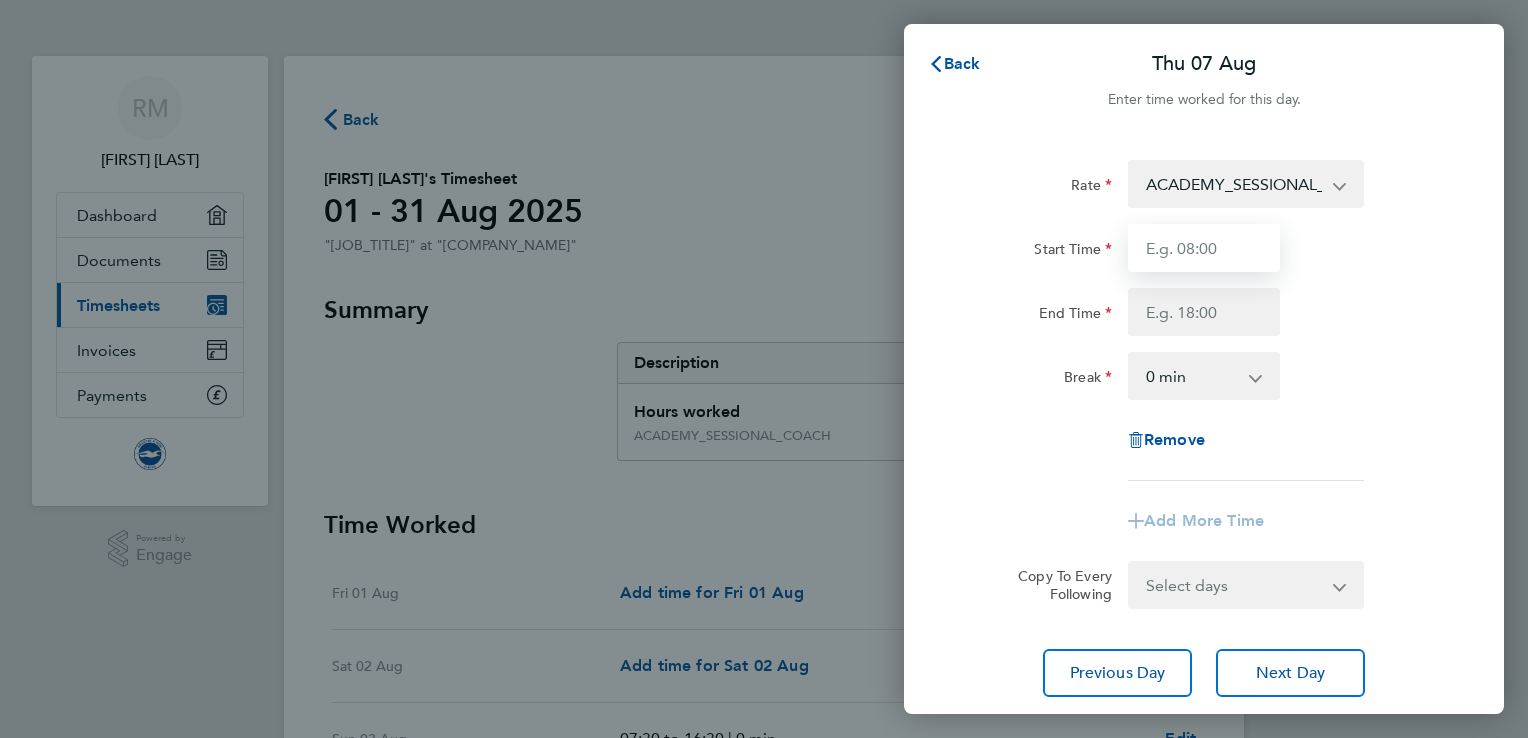 click on "Start Time" at bounding box center [1204, 248] 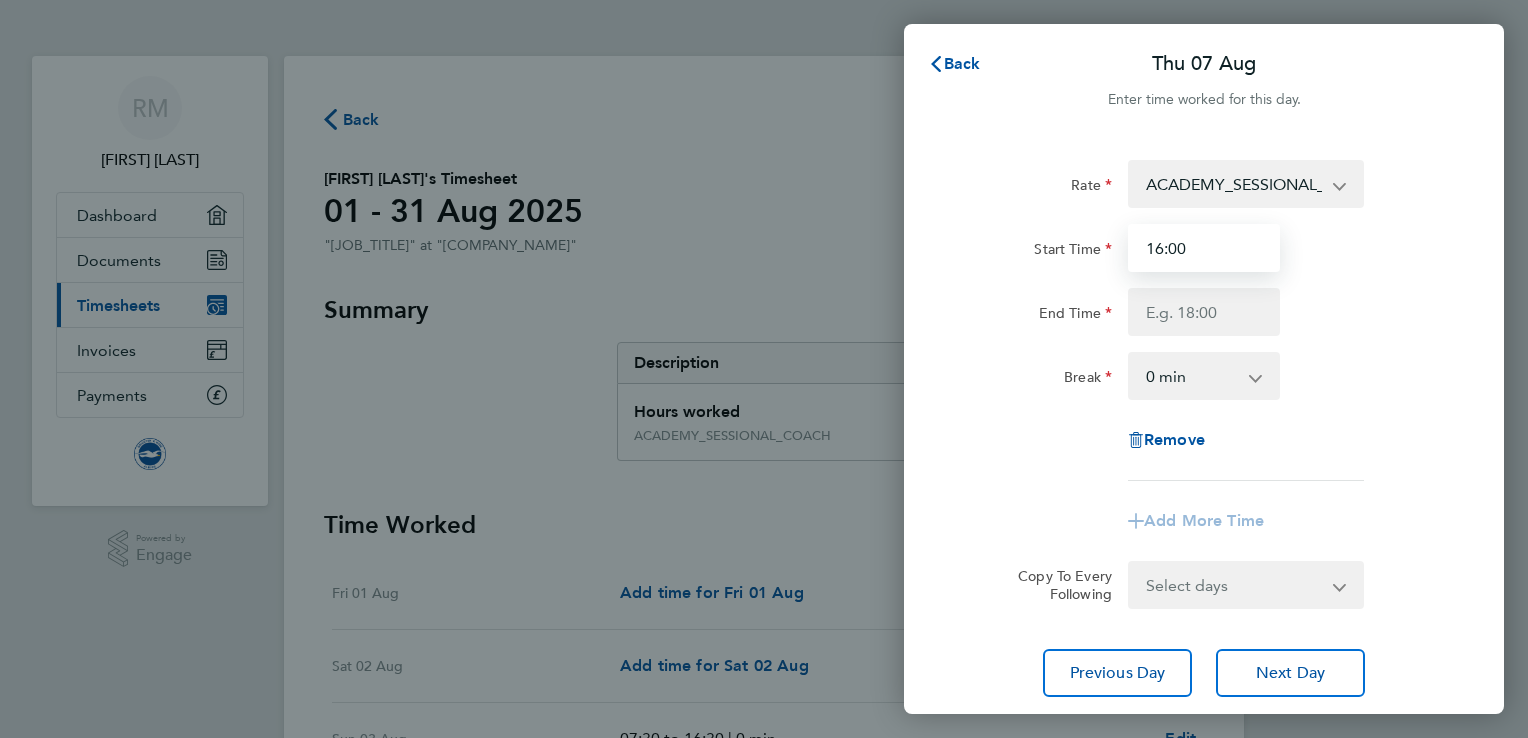 type on "16:00" 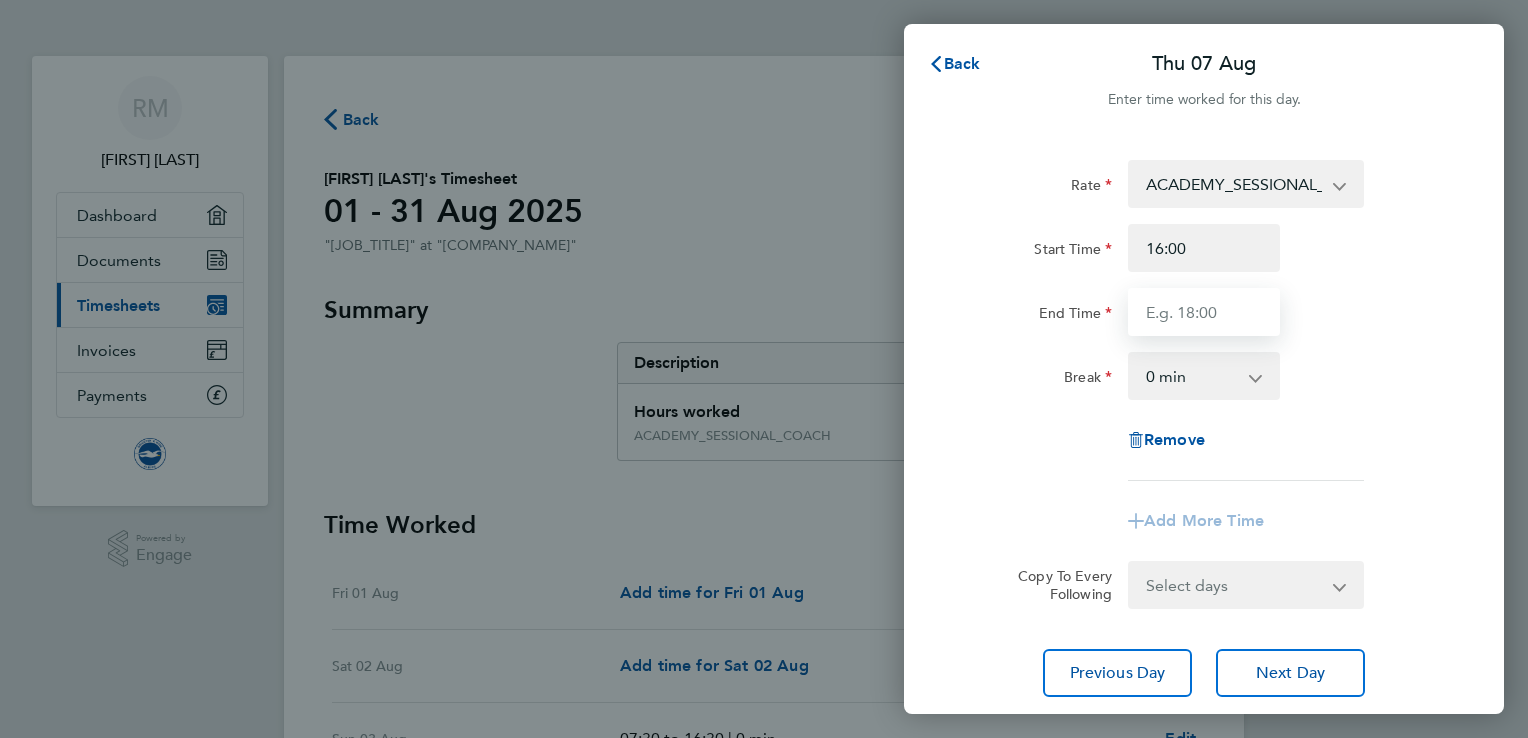 click on "End Time" at bounding box center [1204, 312] 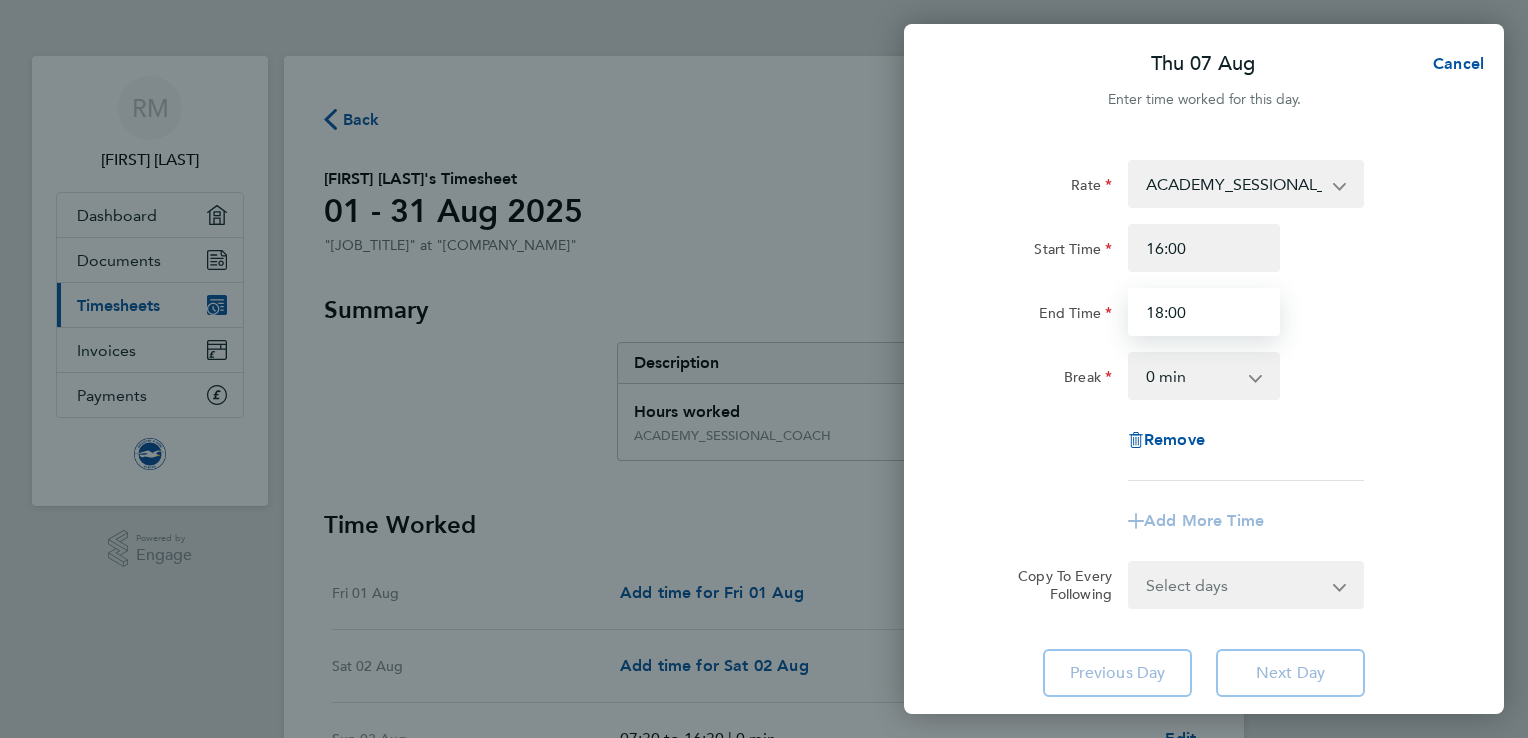 scroll, scrollTop: 133, scrollLeft: 0, axis: vertical 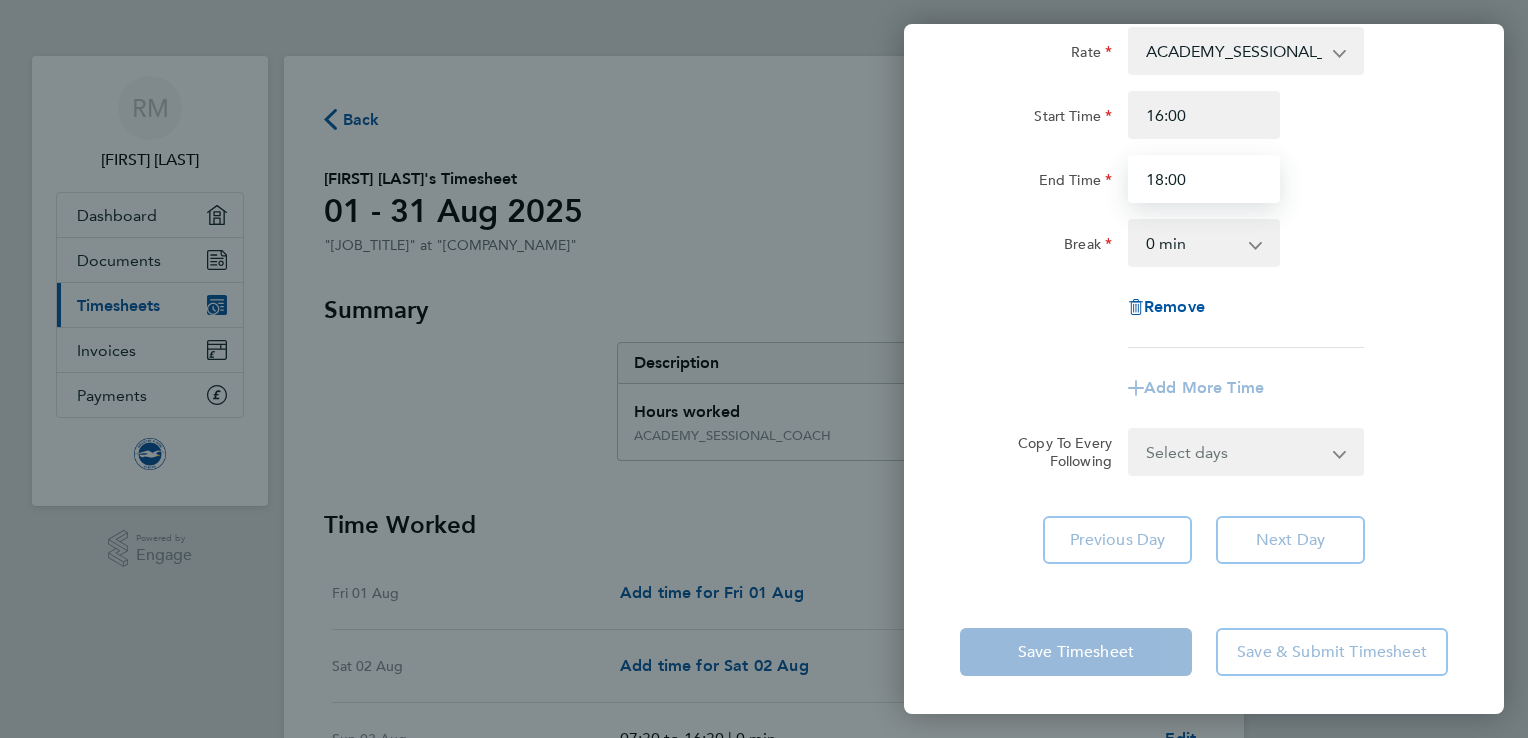 type on "18:00" 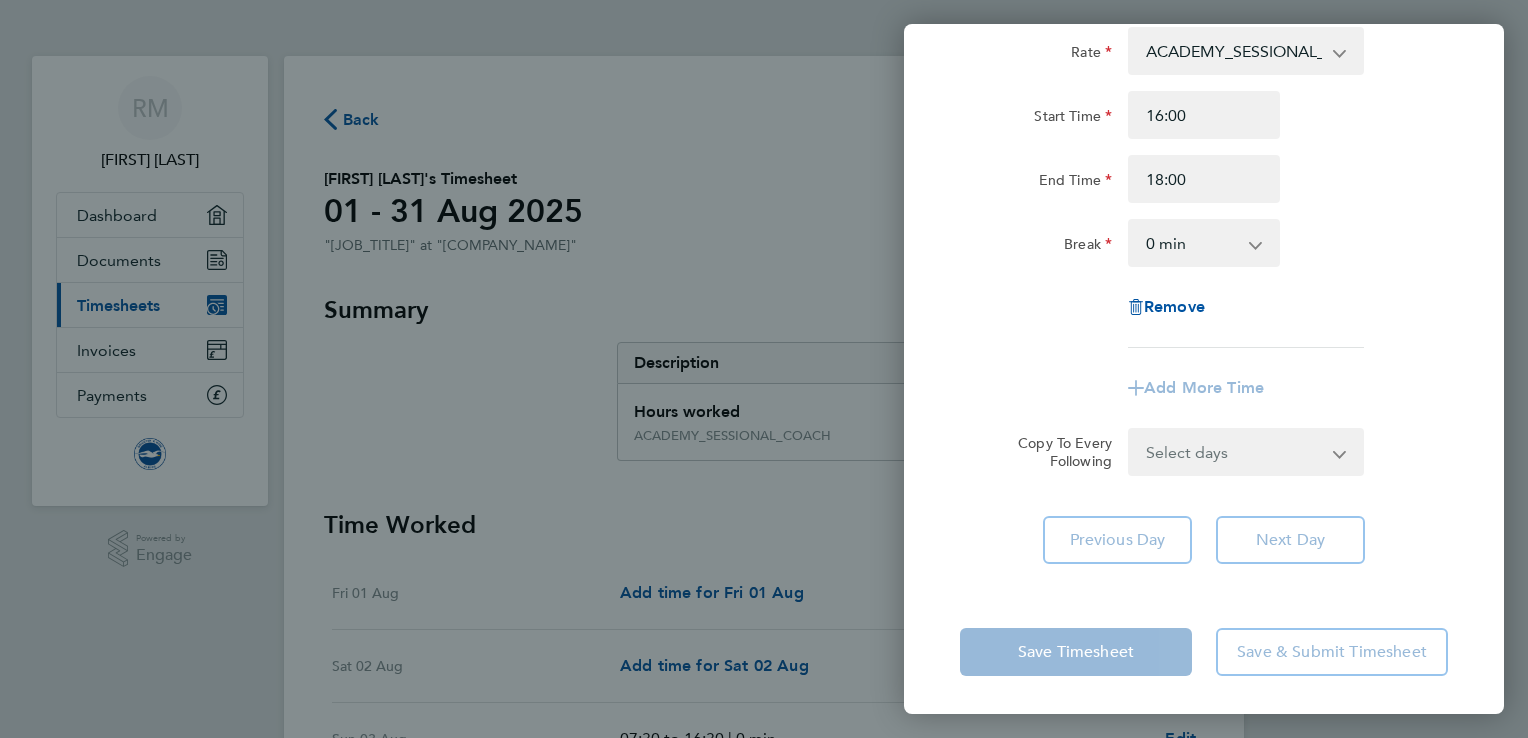 click on "Rate  ACADEMY_SESSIONAL_COACH - 15.84   ADMIN_HOURS - 12.00
Start Time [TIME] End Time [TIME] Break  0 min   15 min   30 min   45 min   60 min   75 min   90 min
Remove" 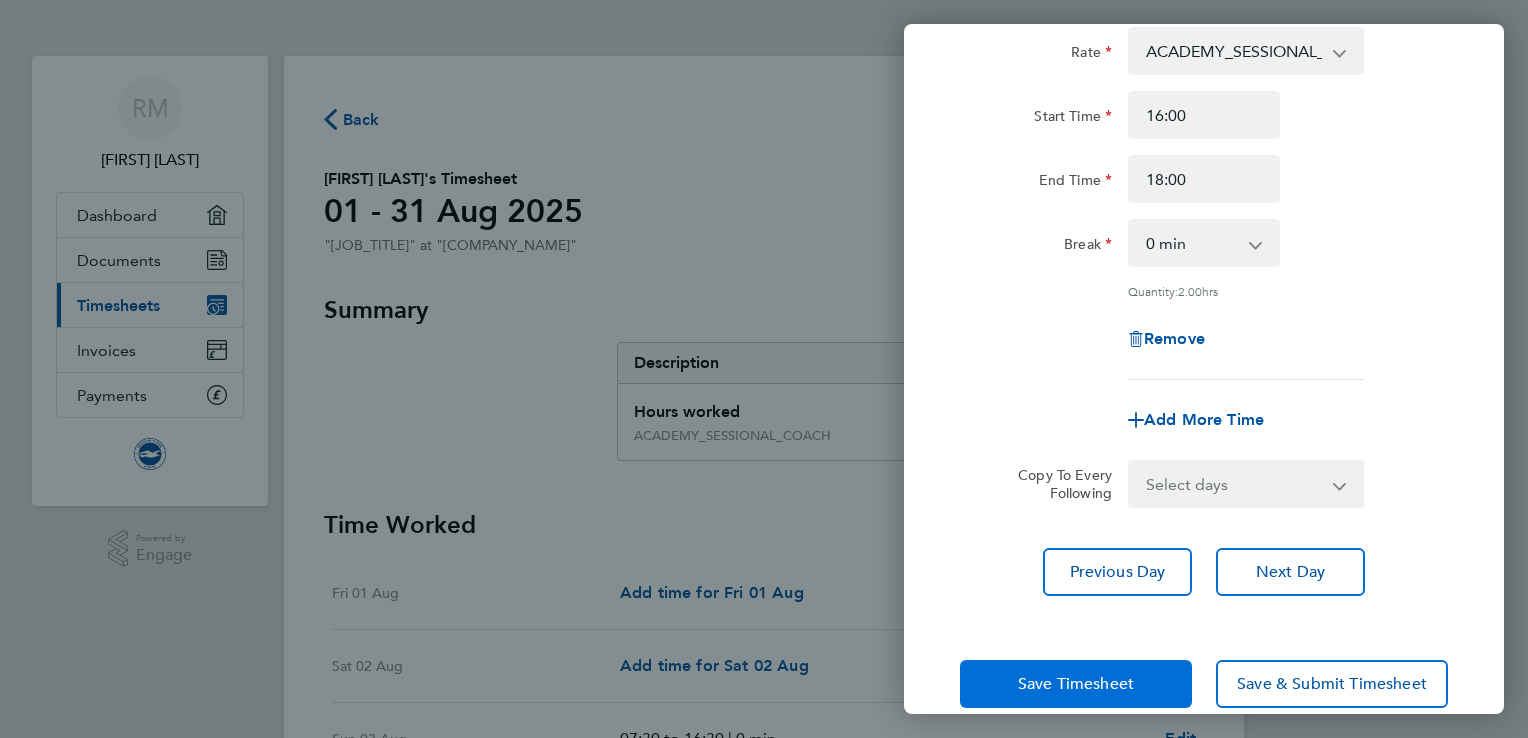 click on "Save Timesheet" 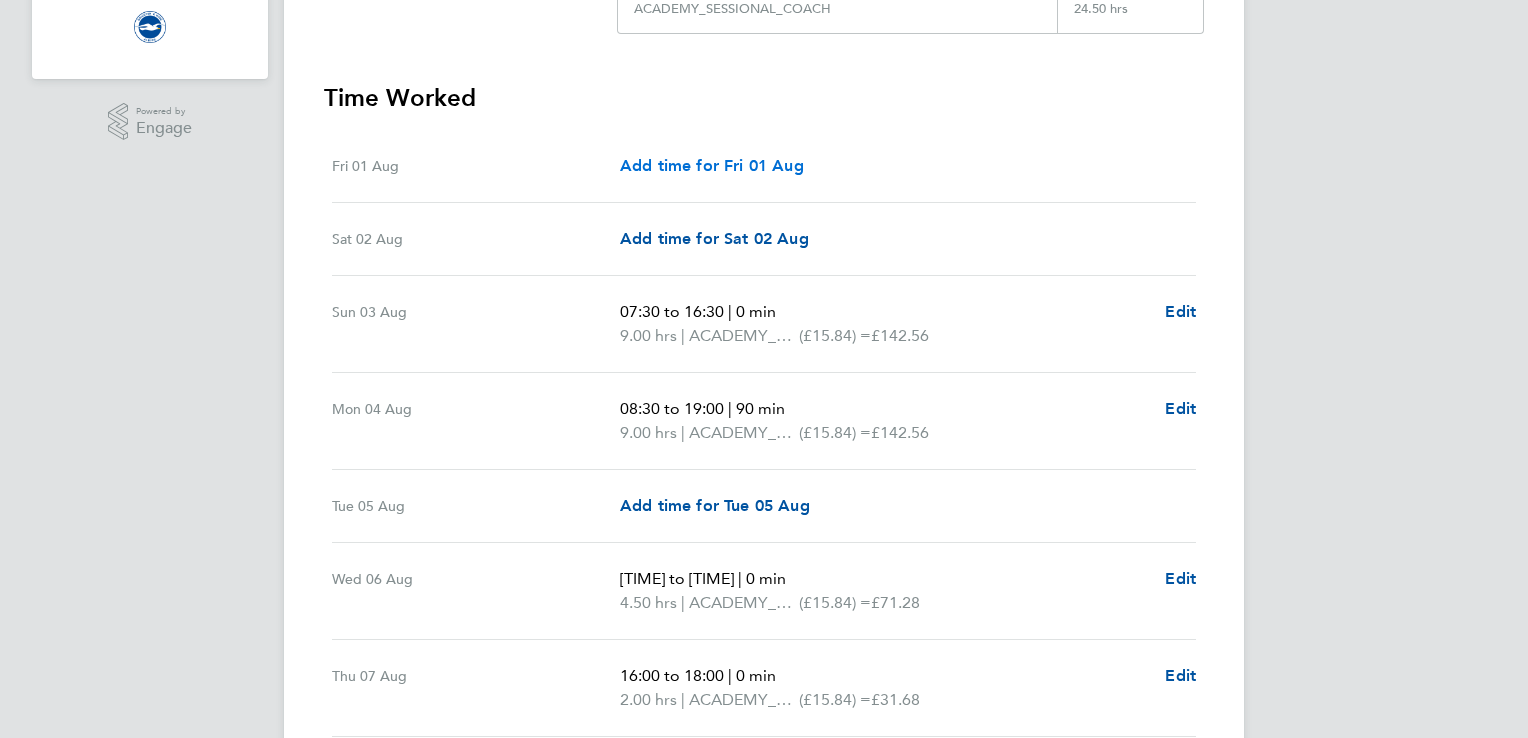 scroll, scrollTop: 779, scrollLeft: 0, axis: vertical 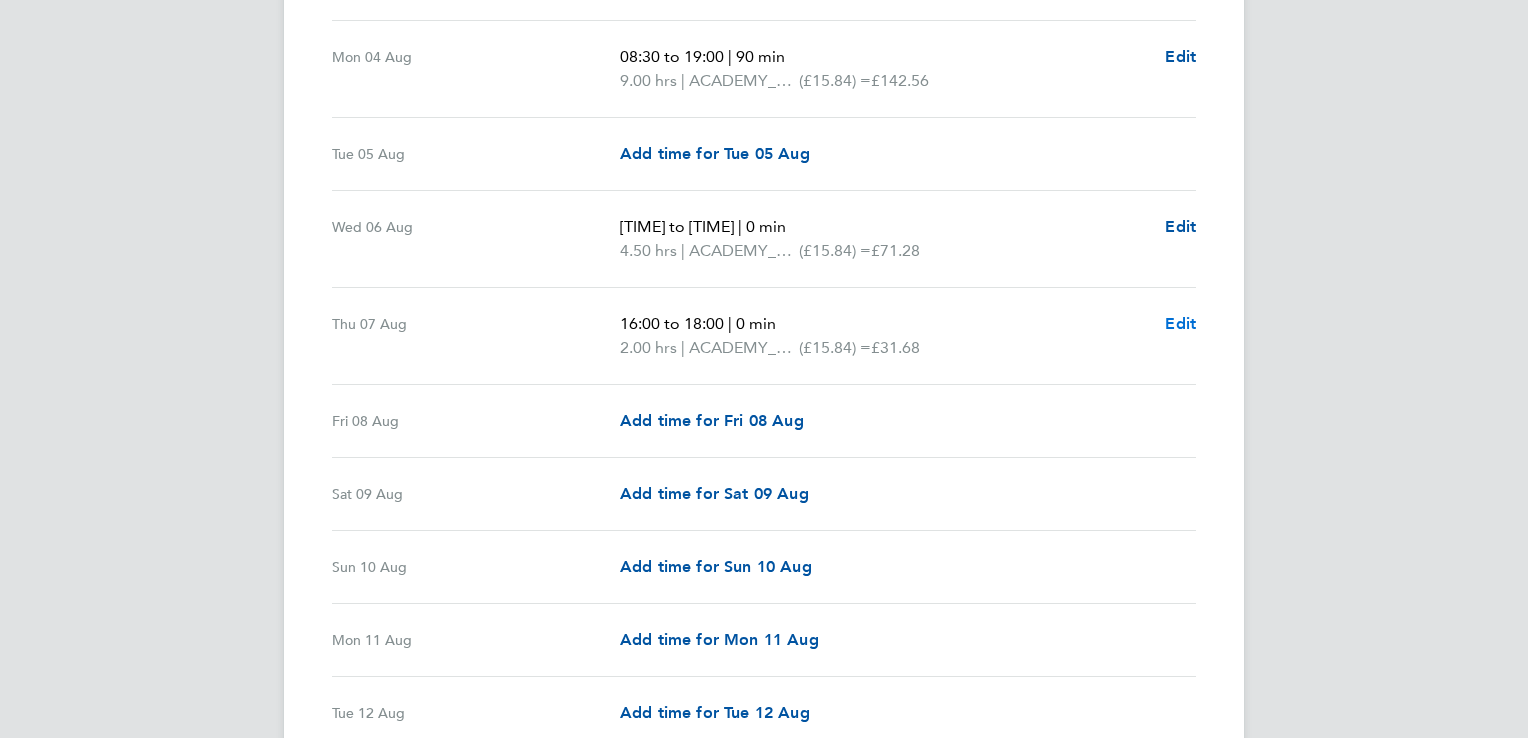 click on "Edit" at bounding box center [1180, 323] 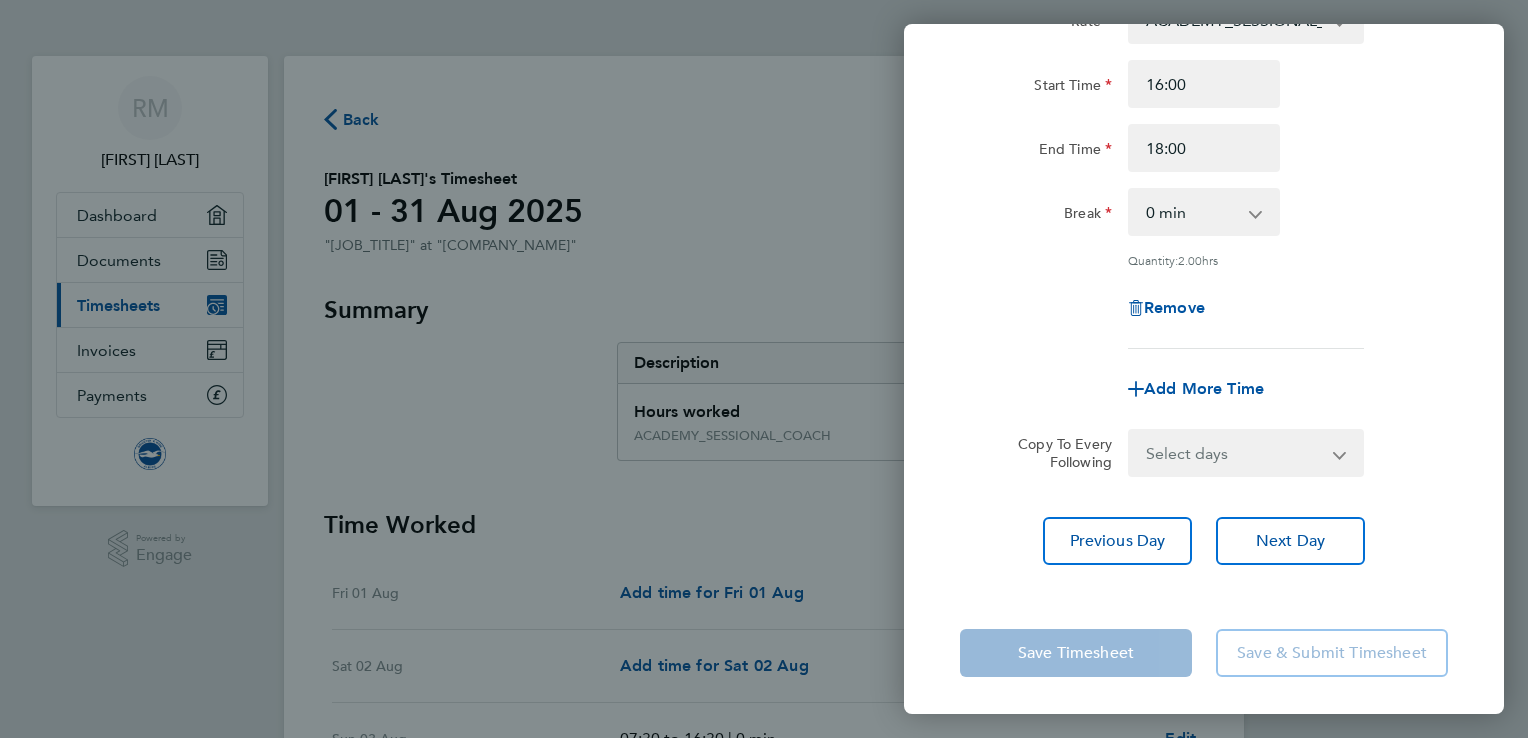 scroll, scrollTop: 0, scrollLeft: 0, axis: both 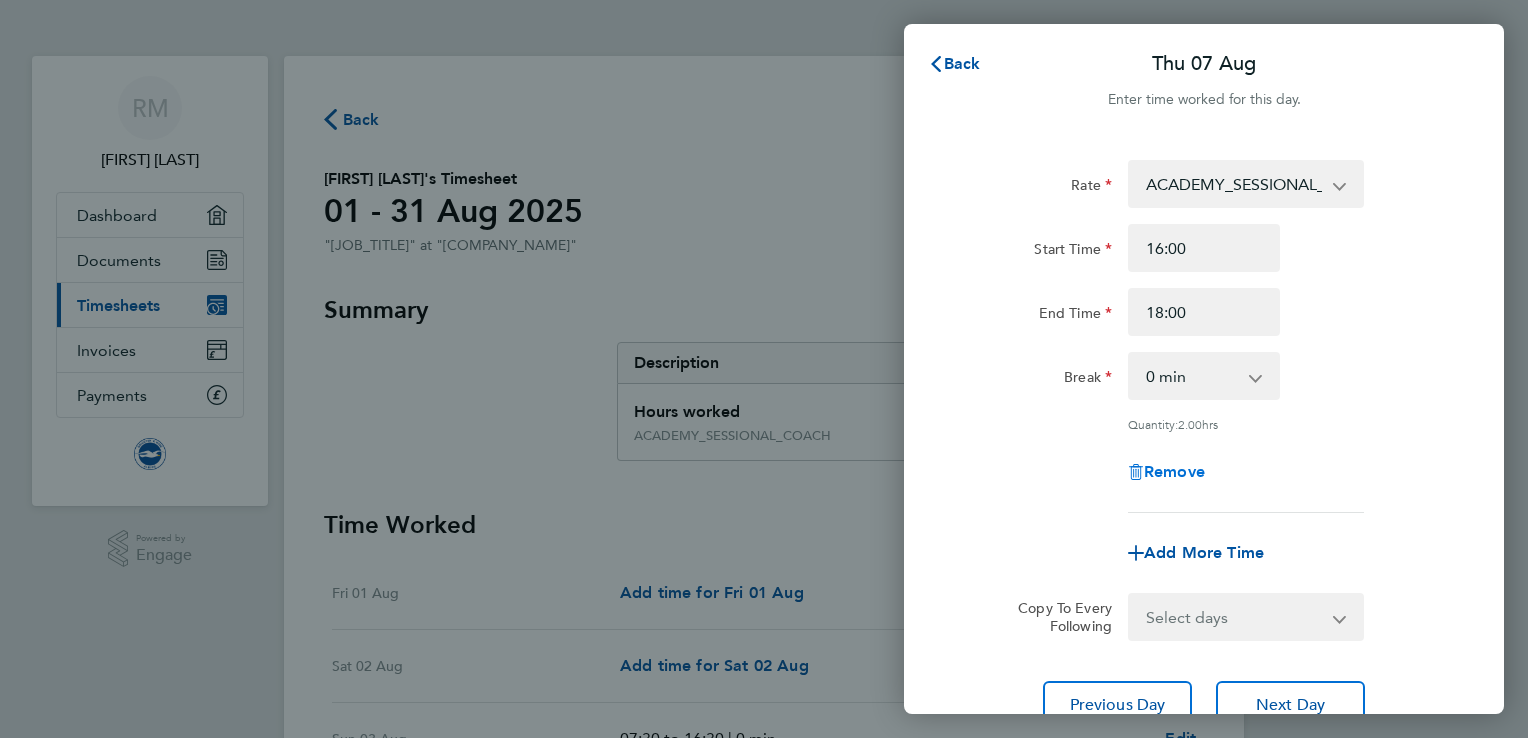 click on "Remove" 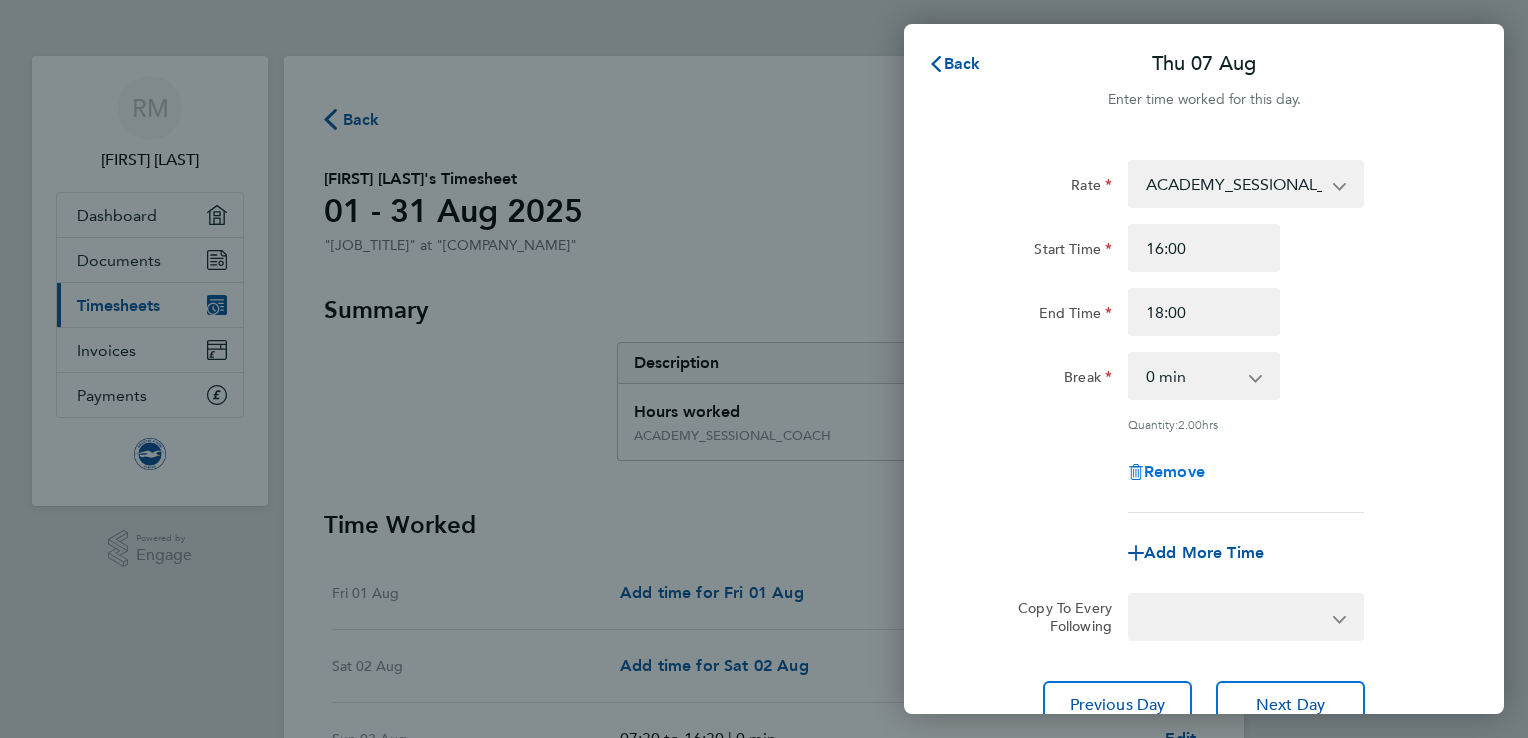 select on "null" 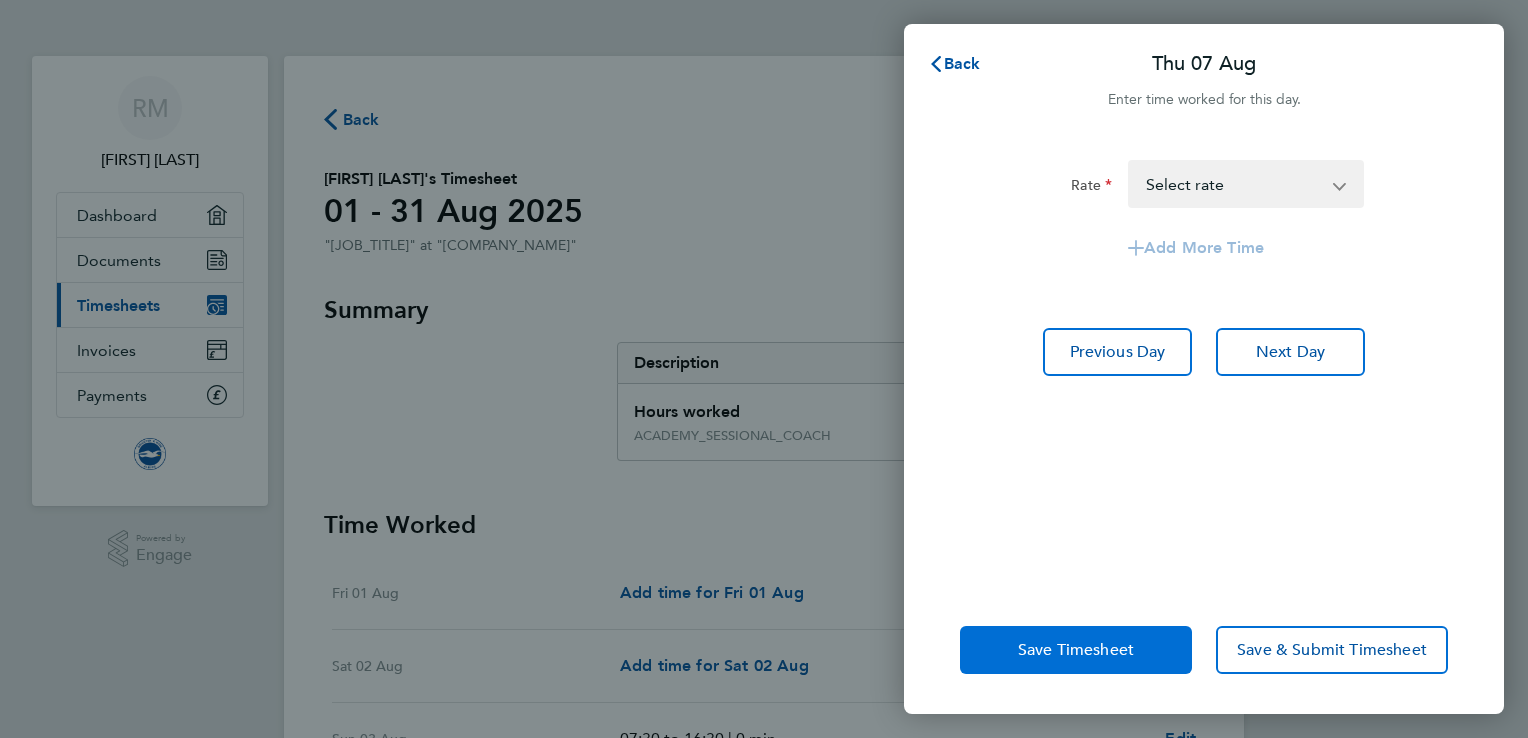 click on "Save Timesheet" 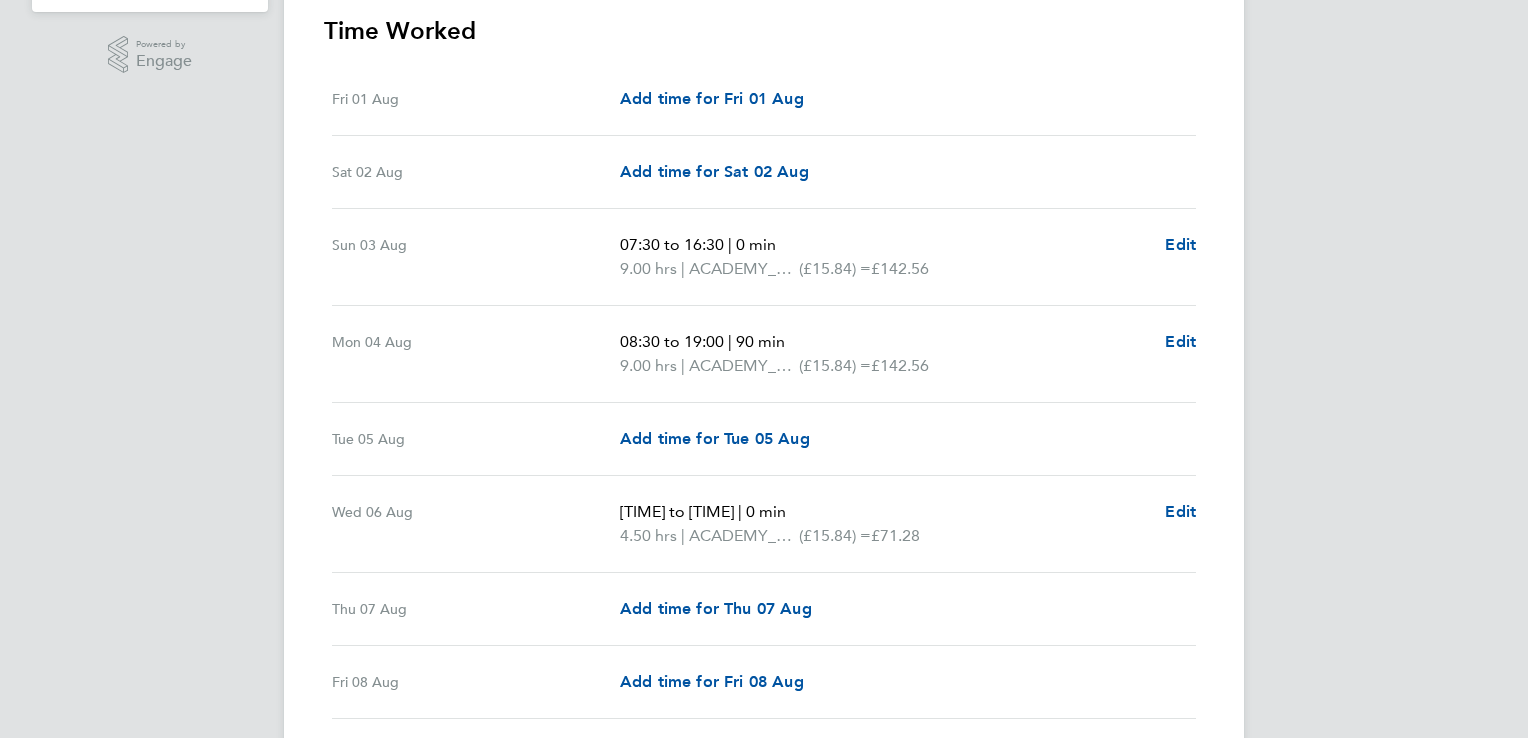 scroll, scrollTop: 524, scrollLeft: 0, axis: vertical 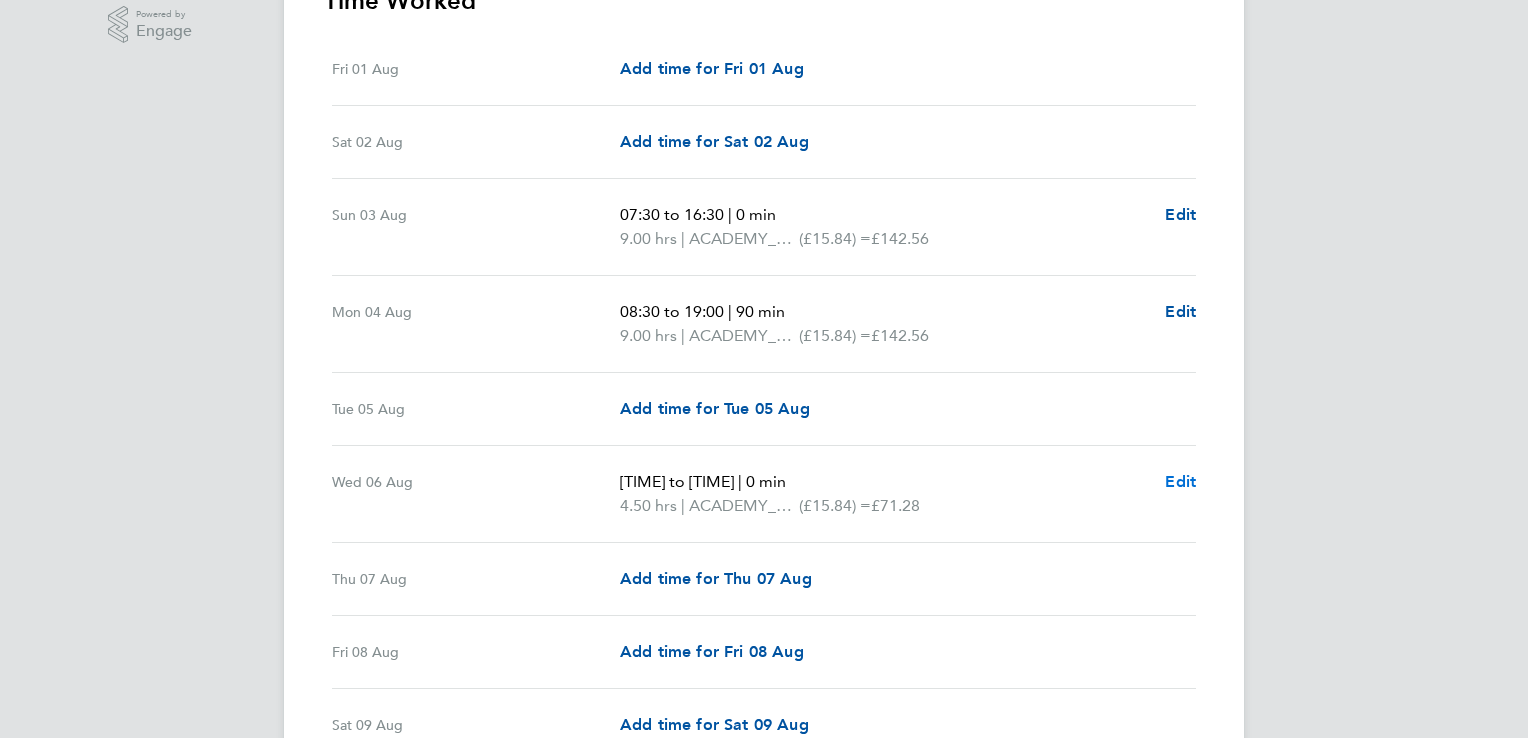 click on "Edit" at bounding box center (1180, 481) 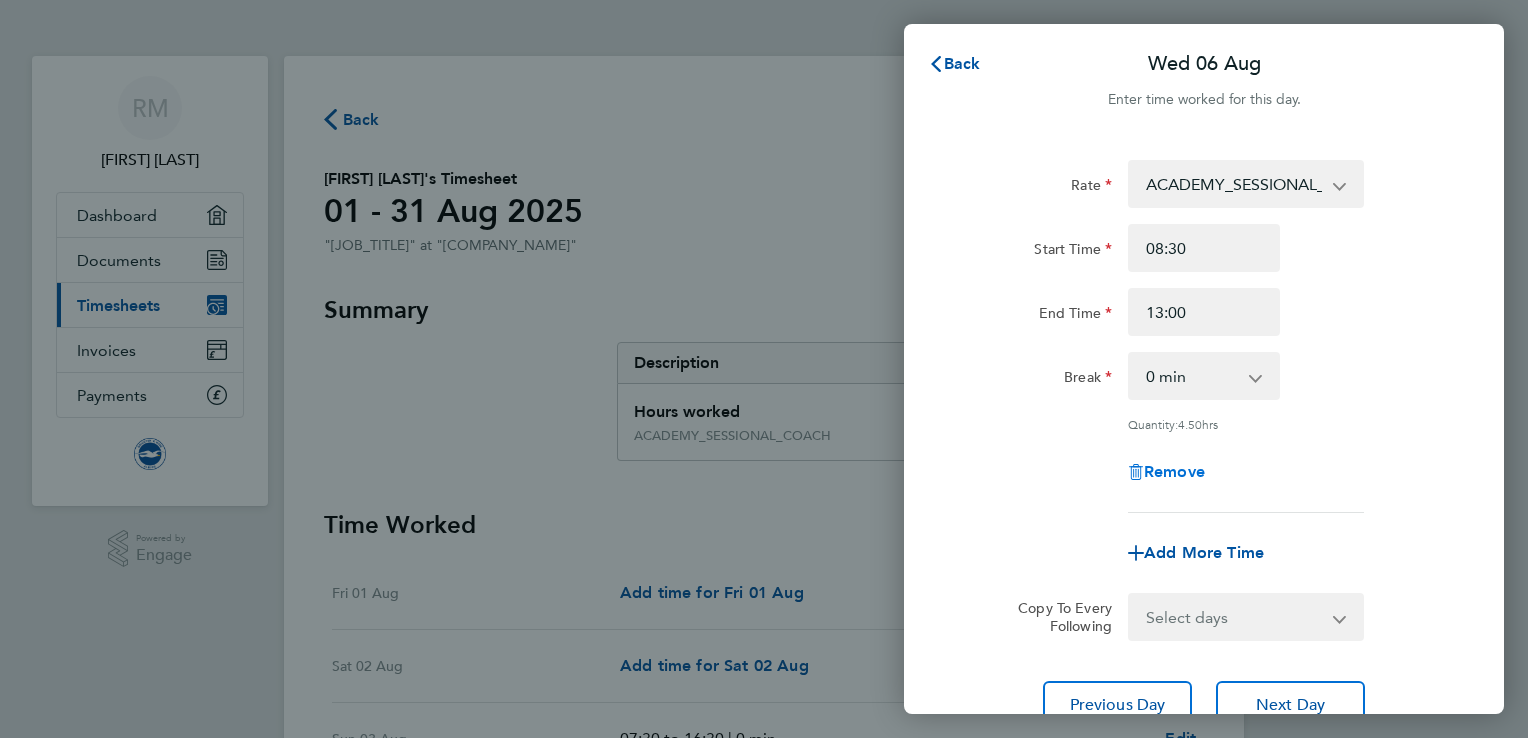 click on "Remove" 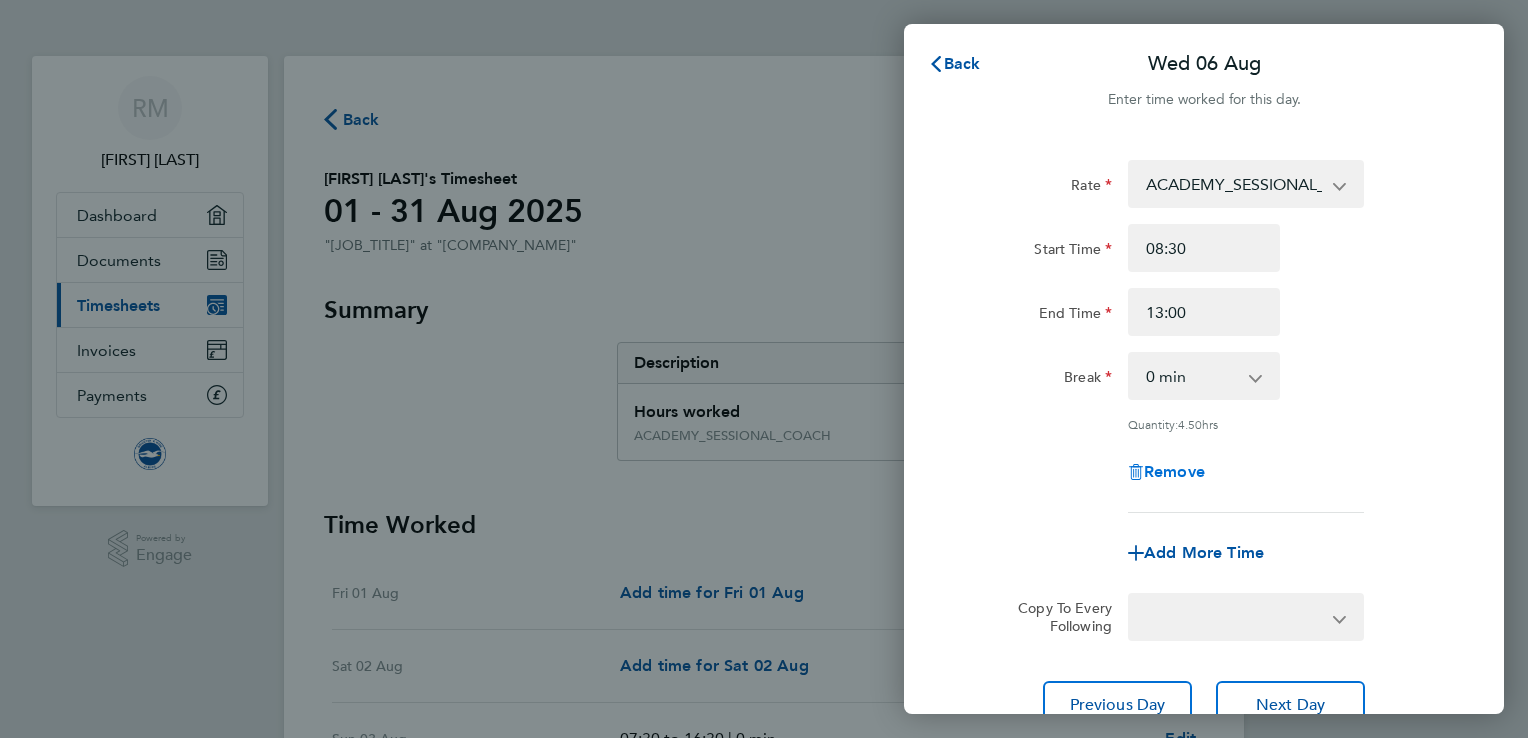 select on "null" 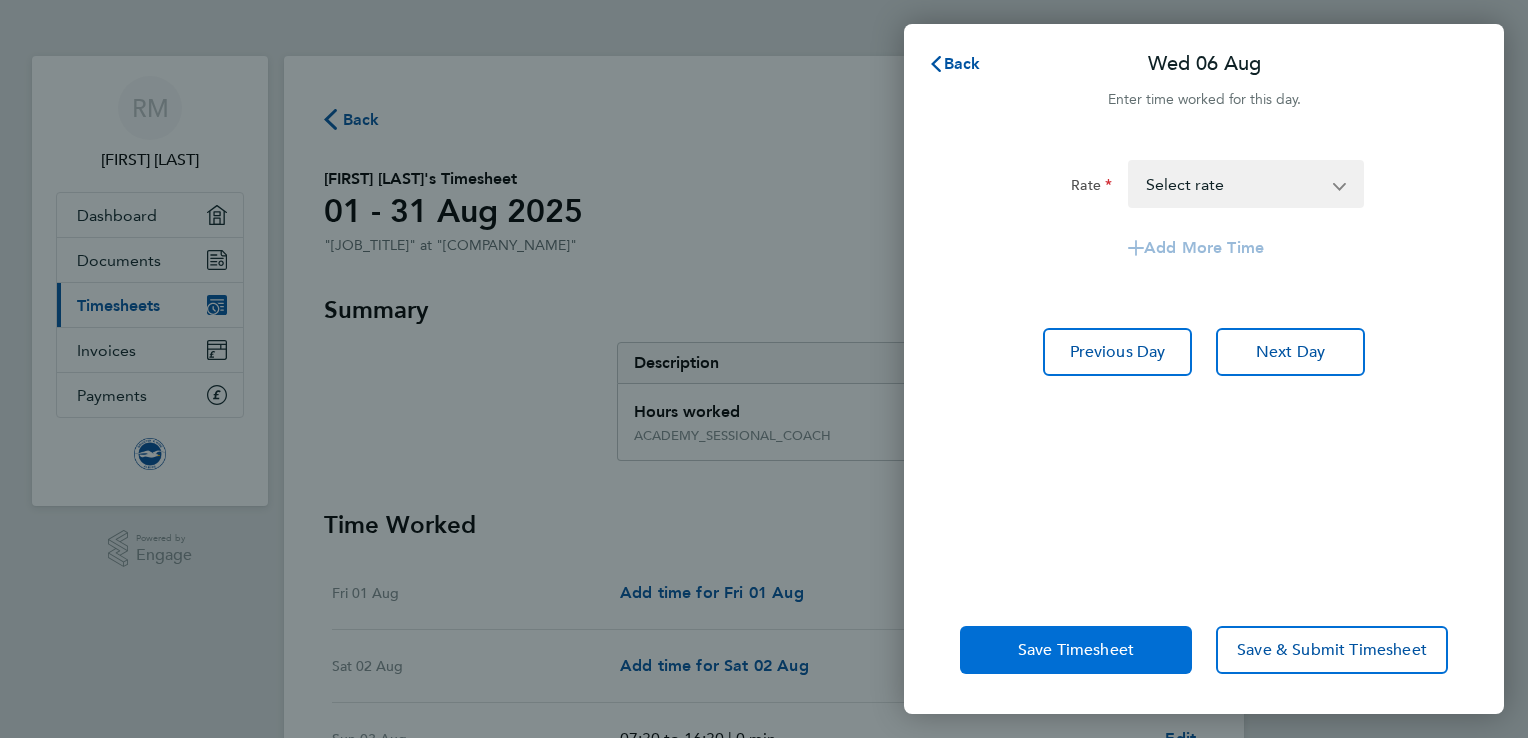 click on "Save Timesheet" 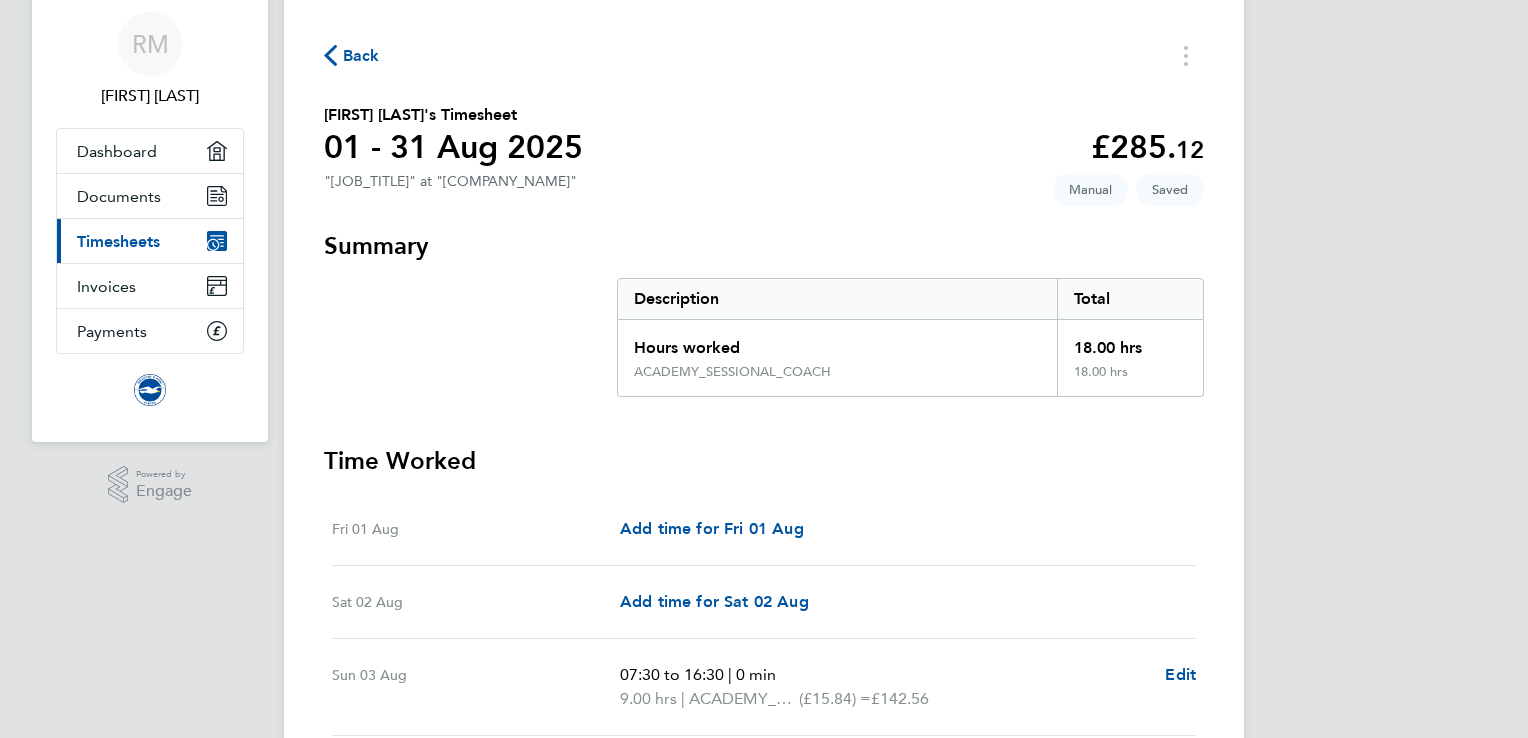scroll, scrollTop: 0, scrollLeft: 0, axis: both 